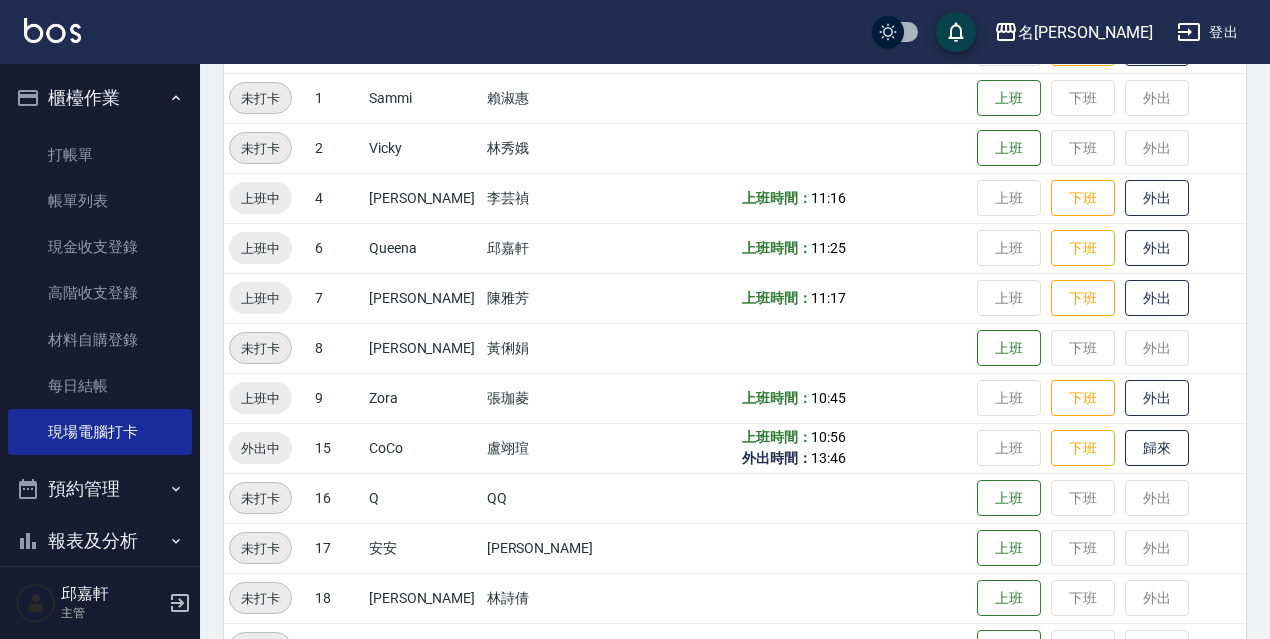 scroll, scrollTop: 0, scrollLeft: 0, axis: both 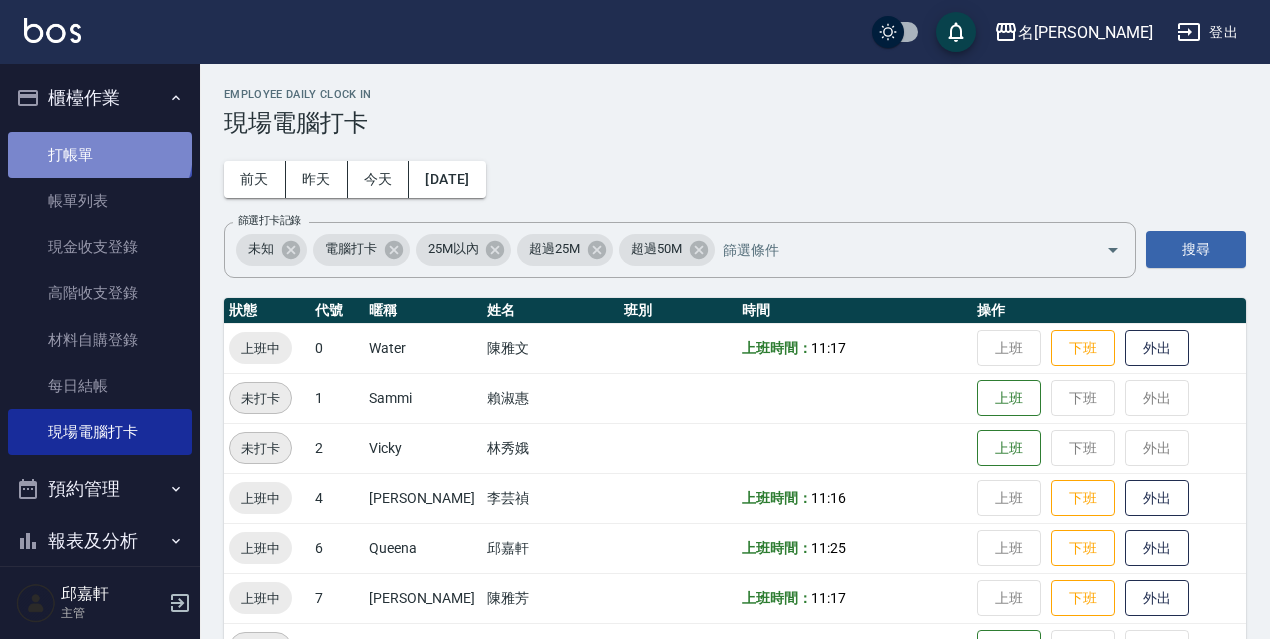 click on "打帳單" at bounding box center [100, 155] 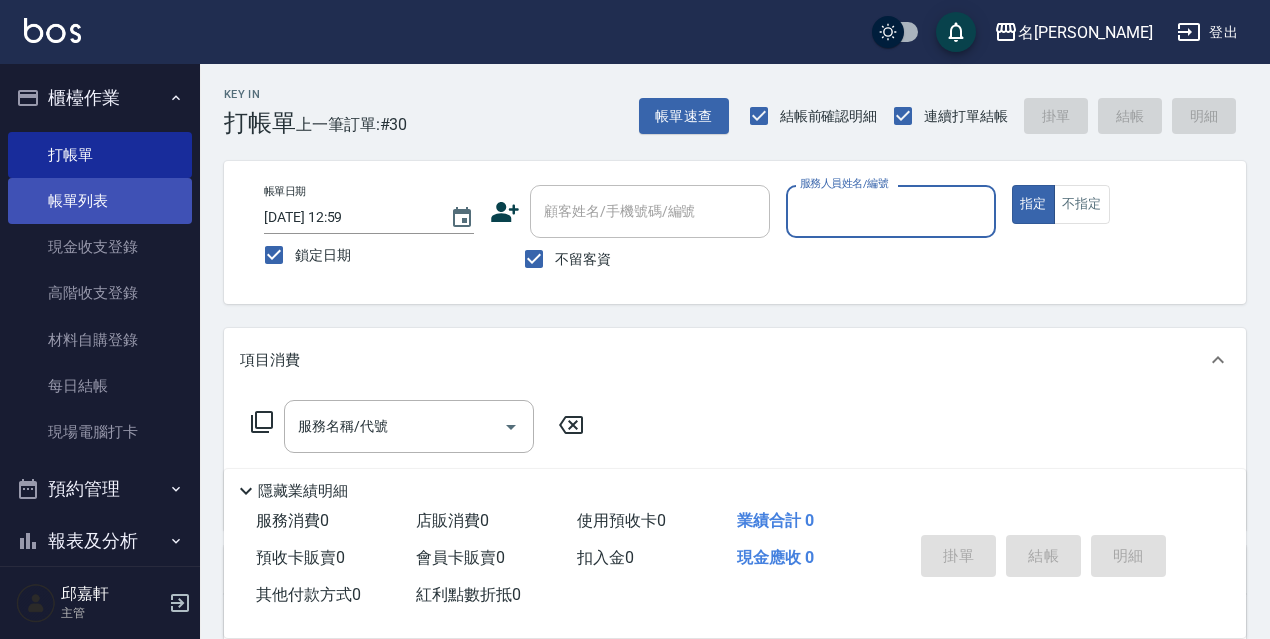 click on "帳單列表" at bounding box center (100, 201) 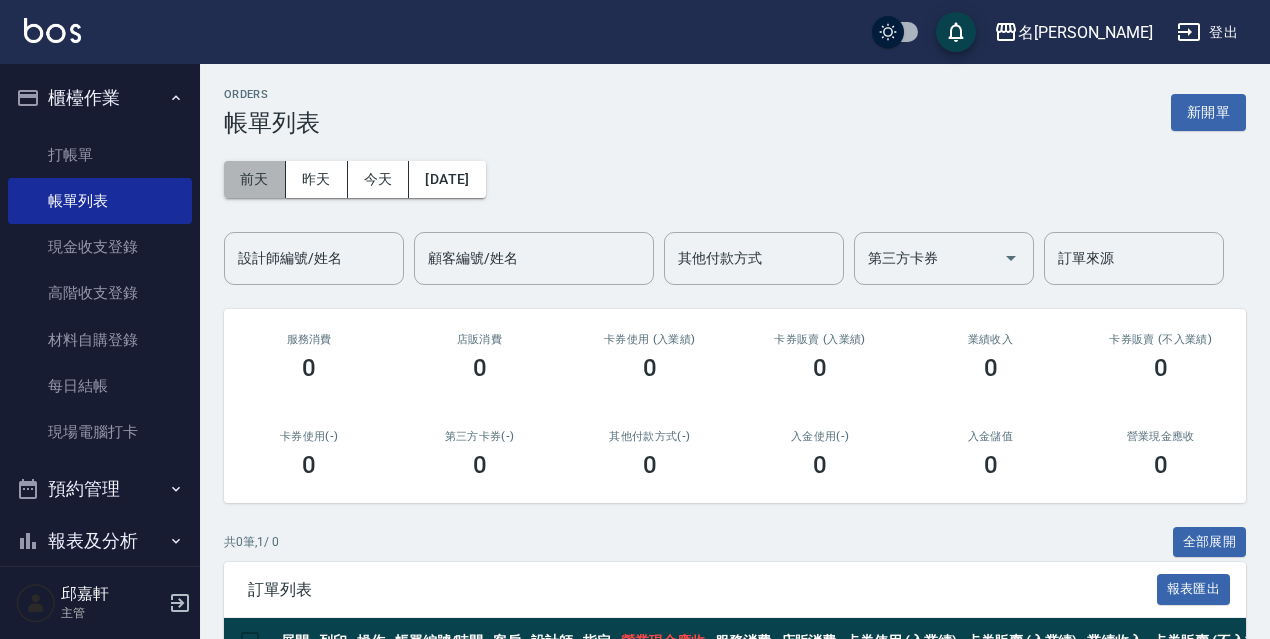 click on "前天" at bounding box center (255, 179) 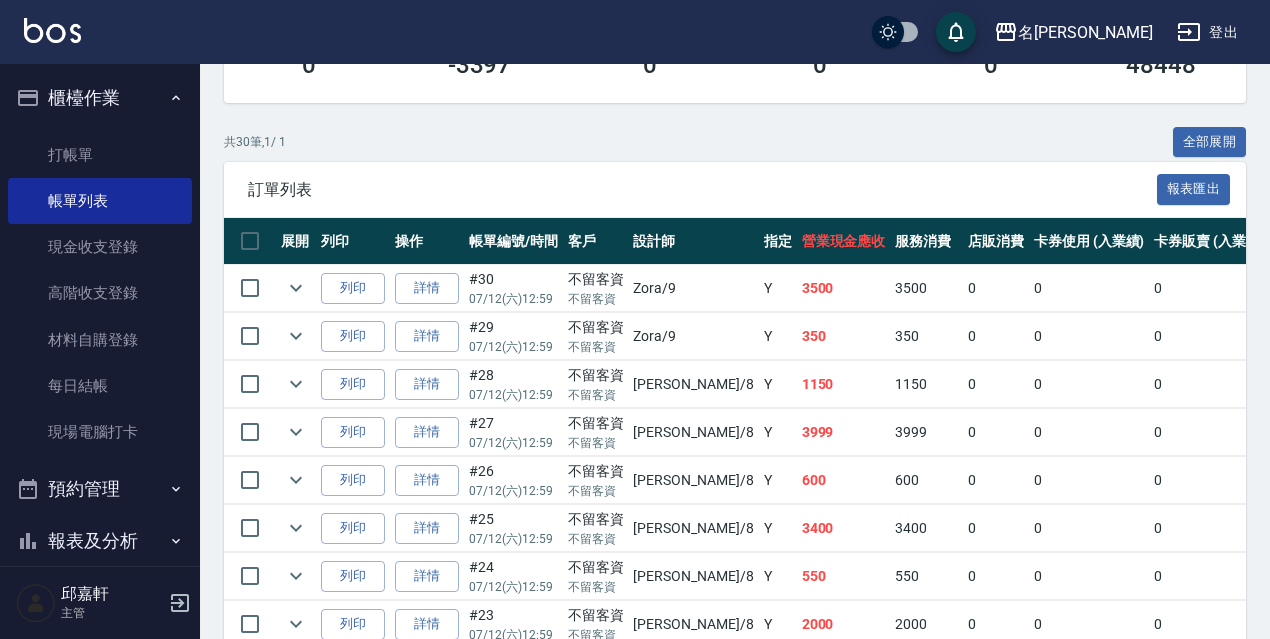 scroll, scrollTop: 200, scrollLeft: 0, axis: vertical 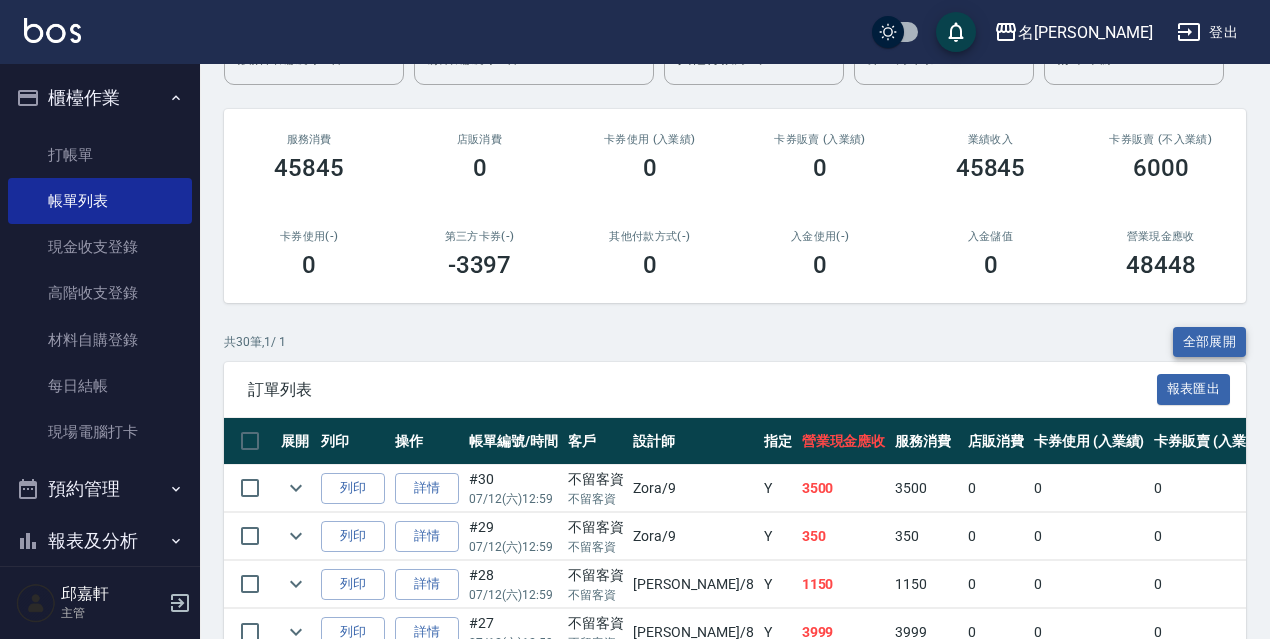 click on "全部展開" at bounding box center [1210, 342] 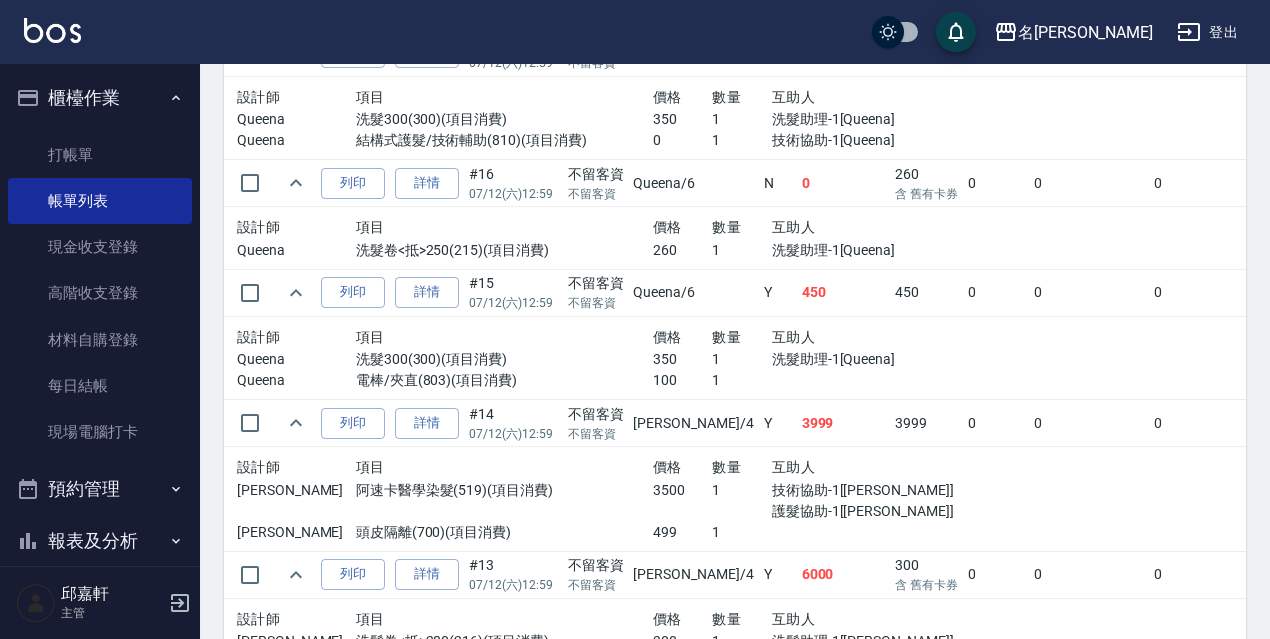 scroll, scrollTop: 4034, scrollLeft: 0, axis: vertical 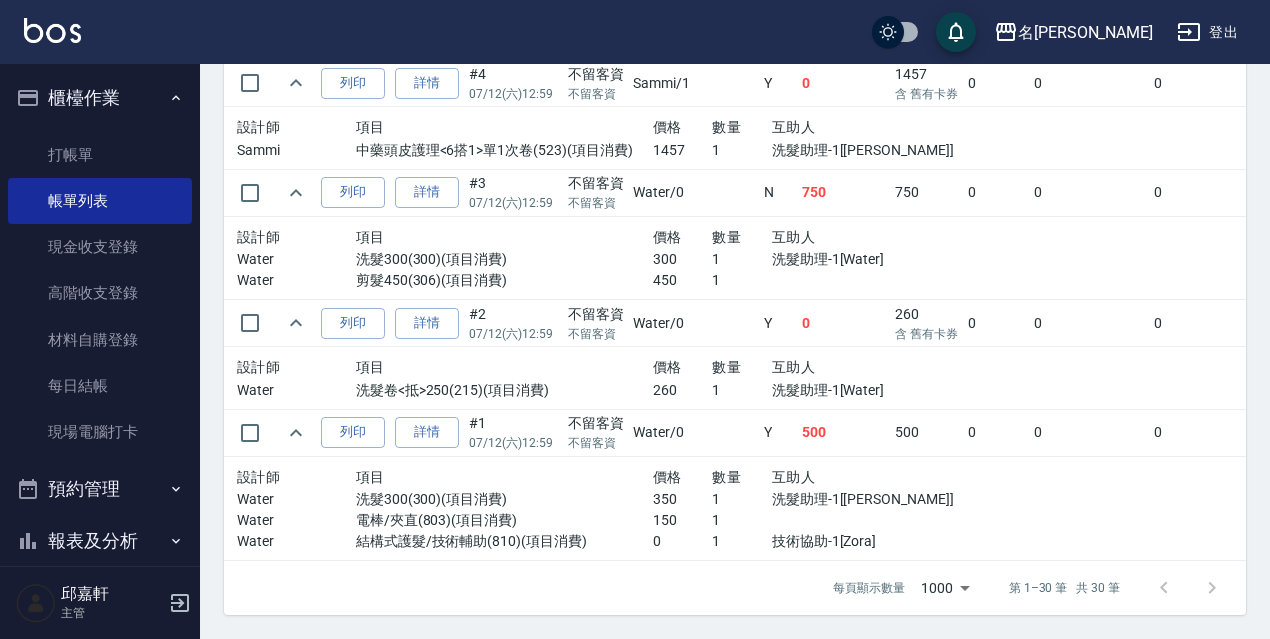 click on "設計師 項目 價格 數量 互助人 Water 洗髮卷<抵>250(215)(項目消費) 260 1 洗髮助理-1[Water]" at bounding box center [593, 378] 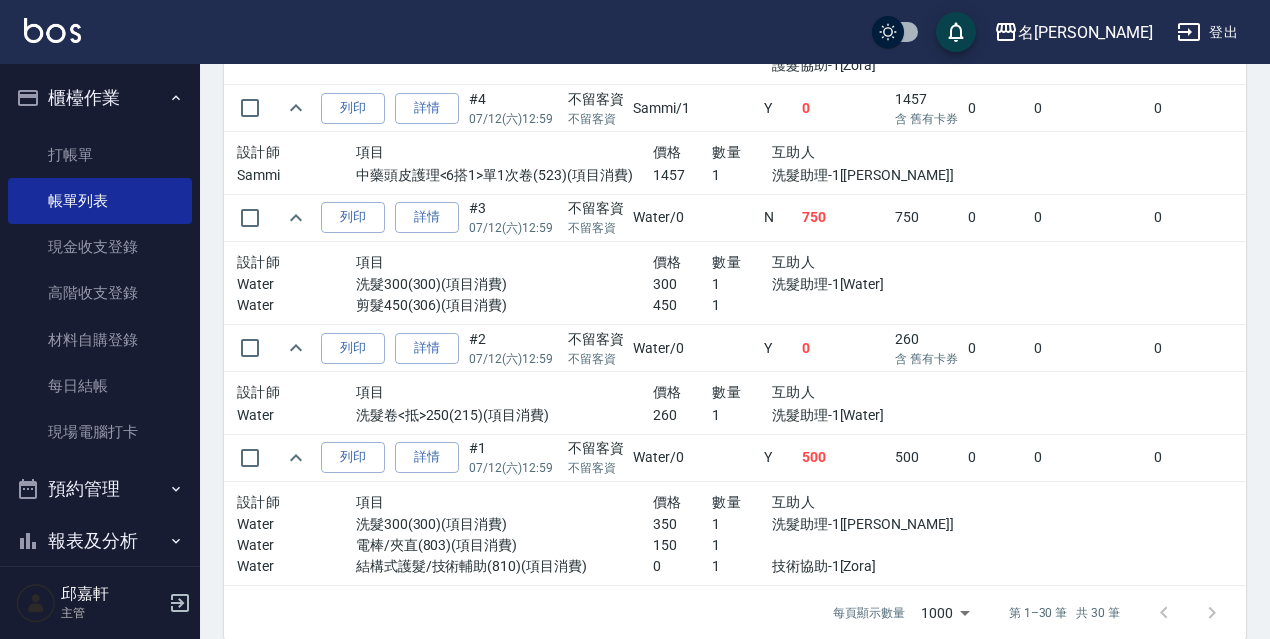 scroll, scrollTop: 3954, scrollLeft: 0, axis: vertical 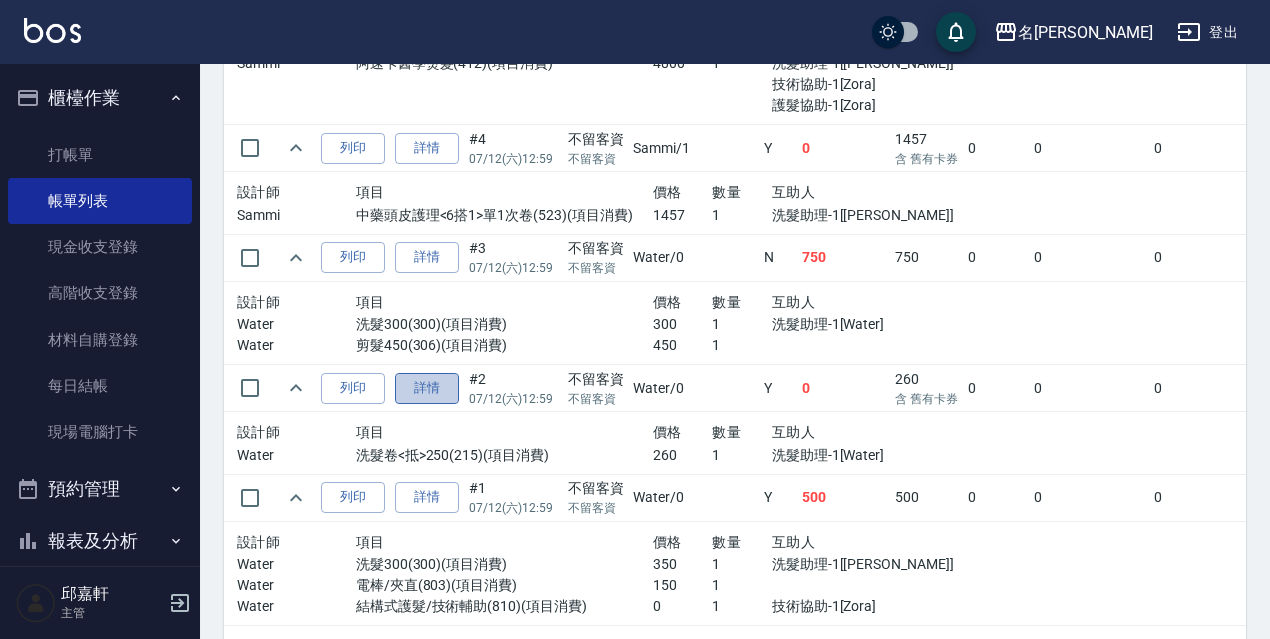 click on "詳情" at bounding box center (427, 388) 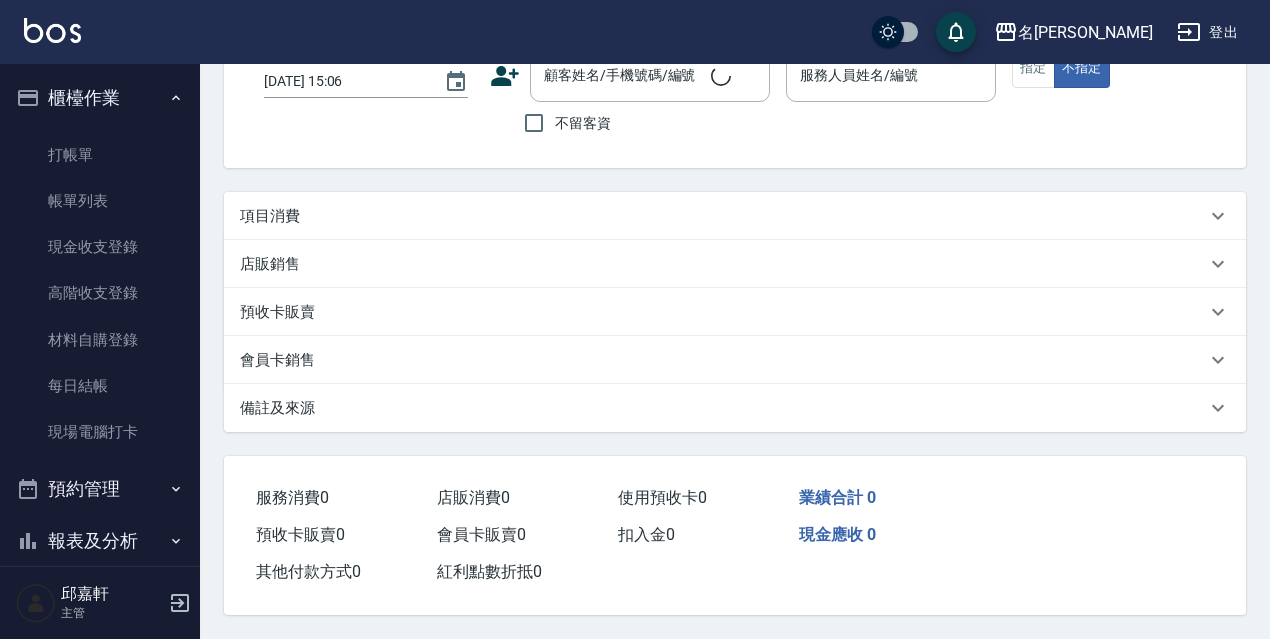scroll, scrollTop: 0, scrollLeft: 0, axis: both 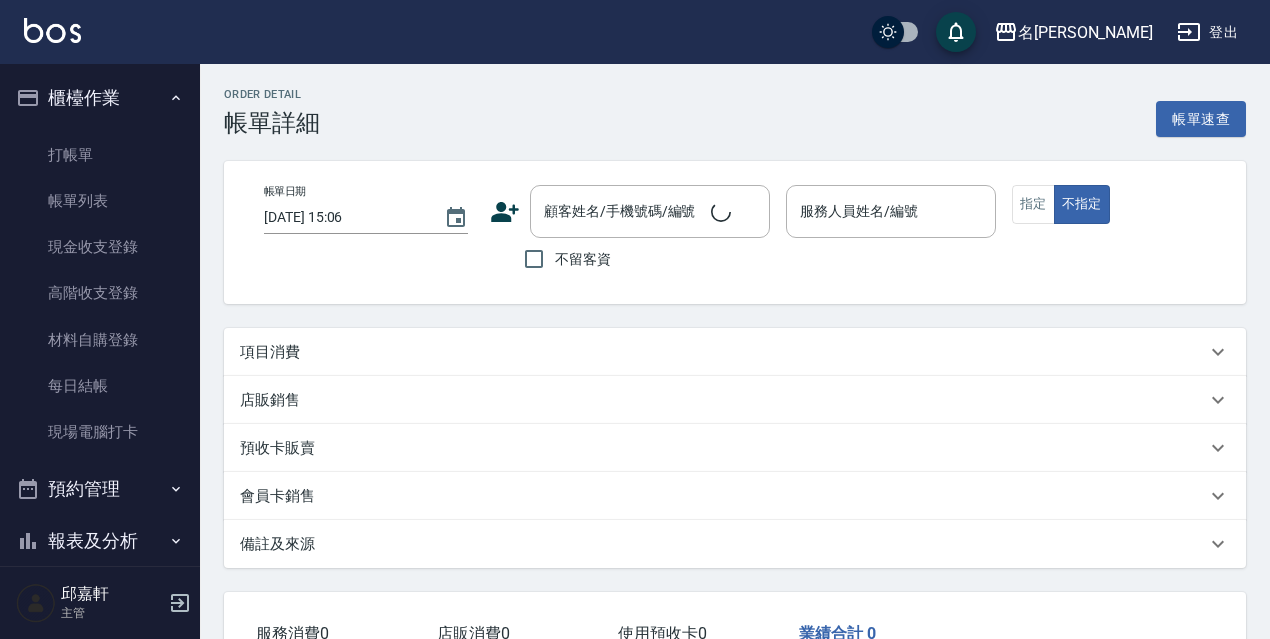 type on "2025/07/12 12:59" 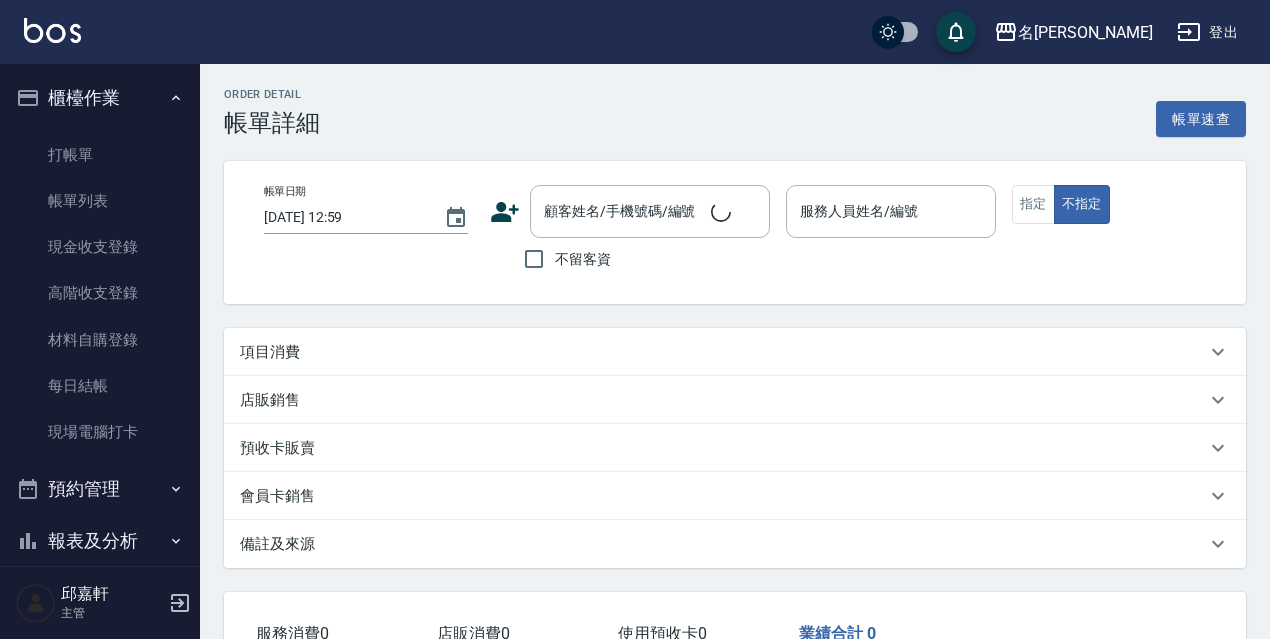 type on "Water-0" 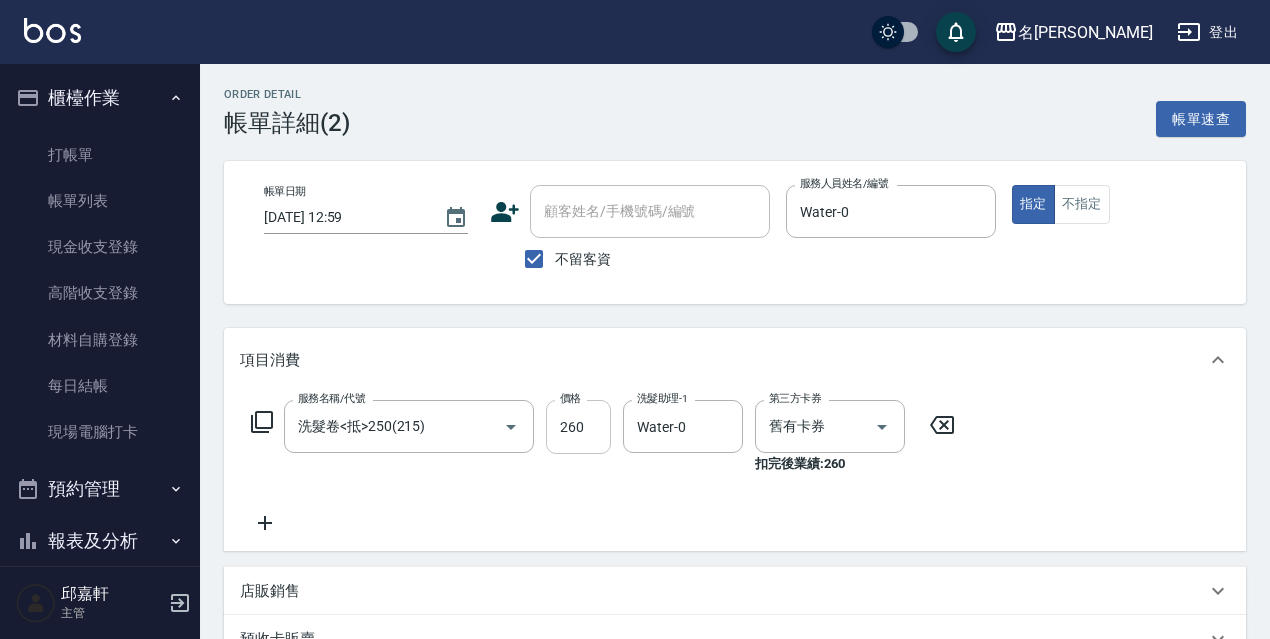 type on "洗髮卷<抵>250(215)" 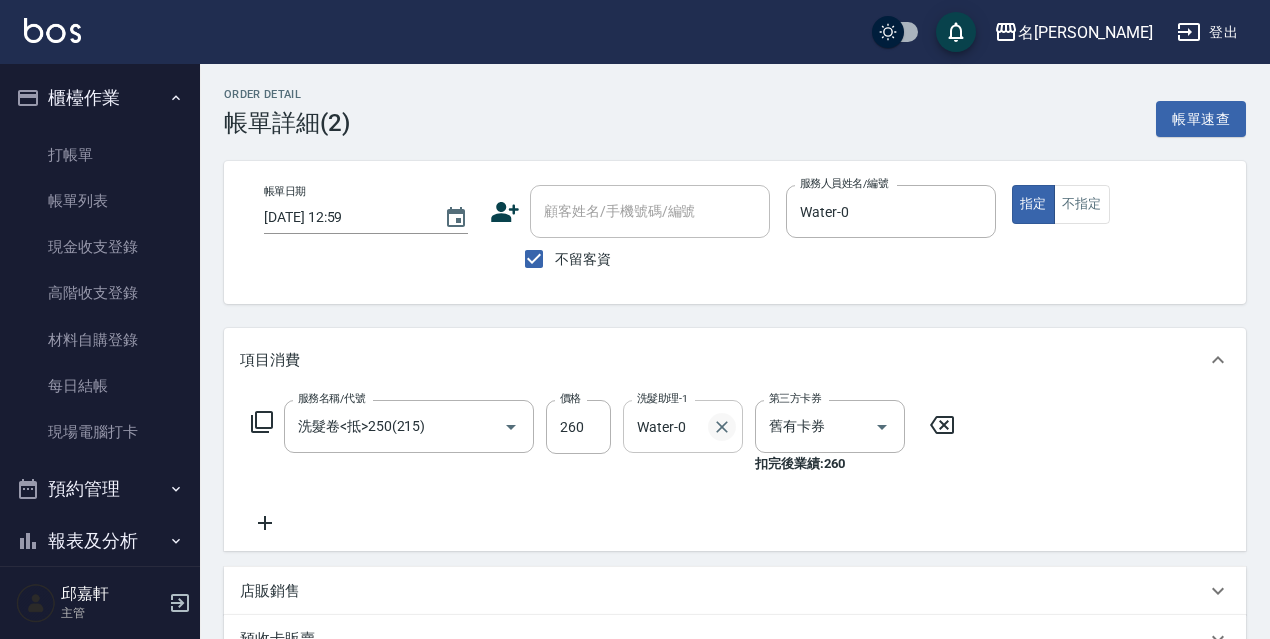 click 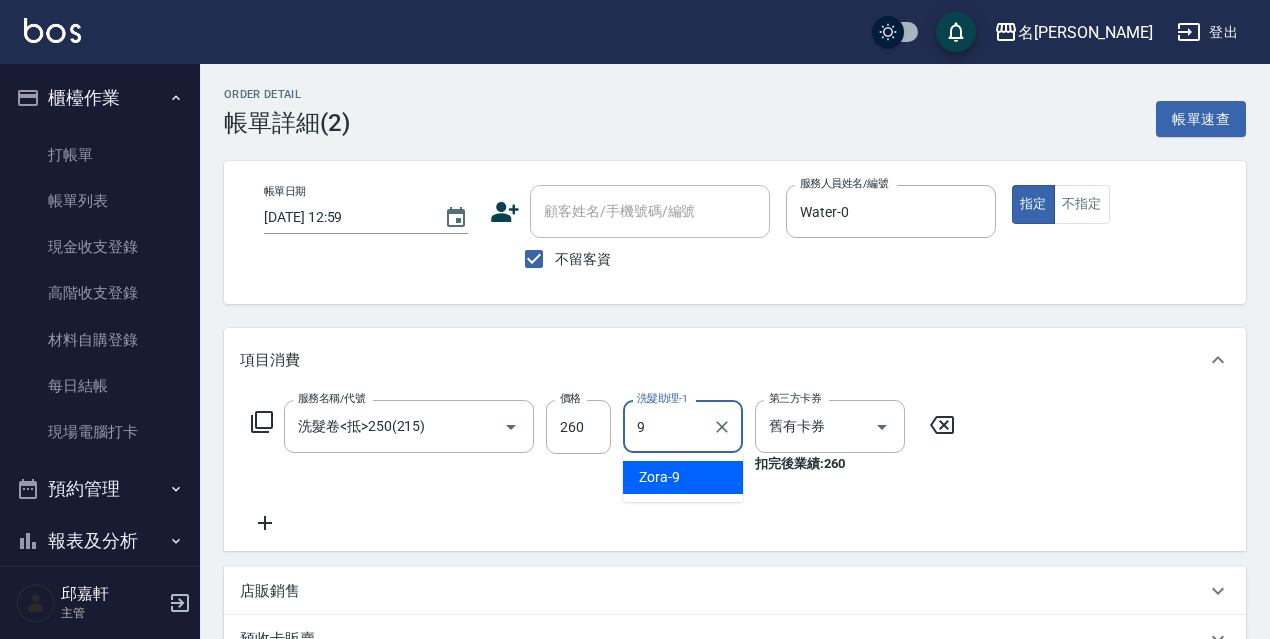 type on "Zora-9" 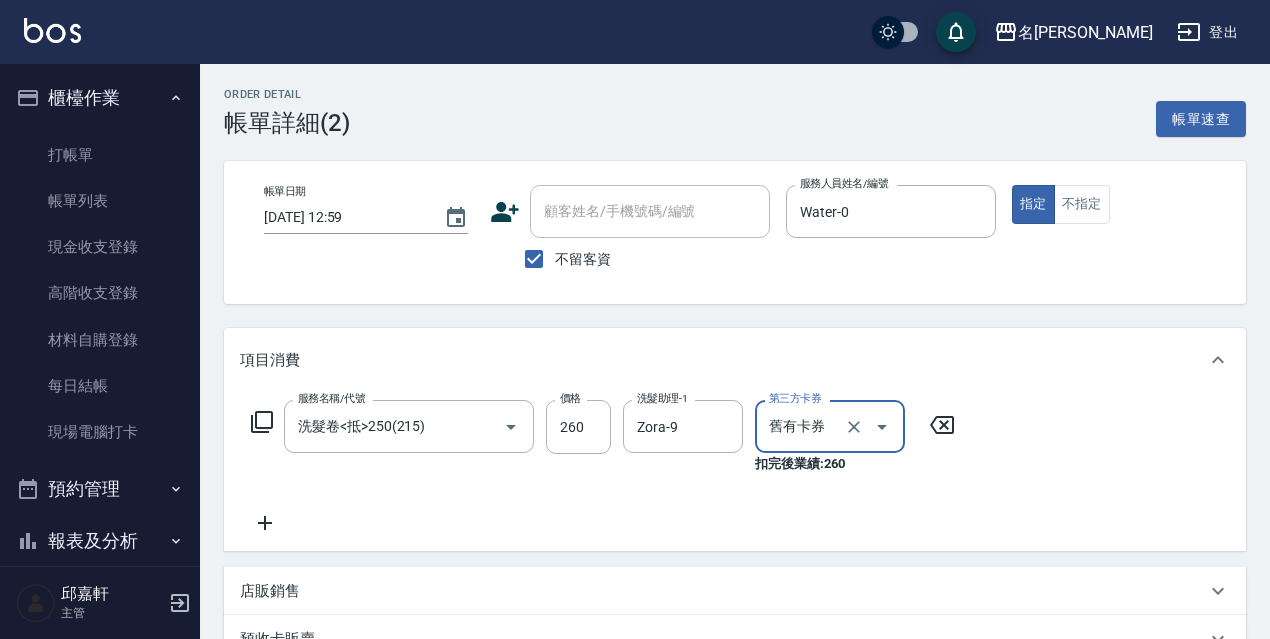 scroll, scrollTop: 384, scrollLeft: 0, axis: vertical 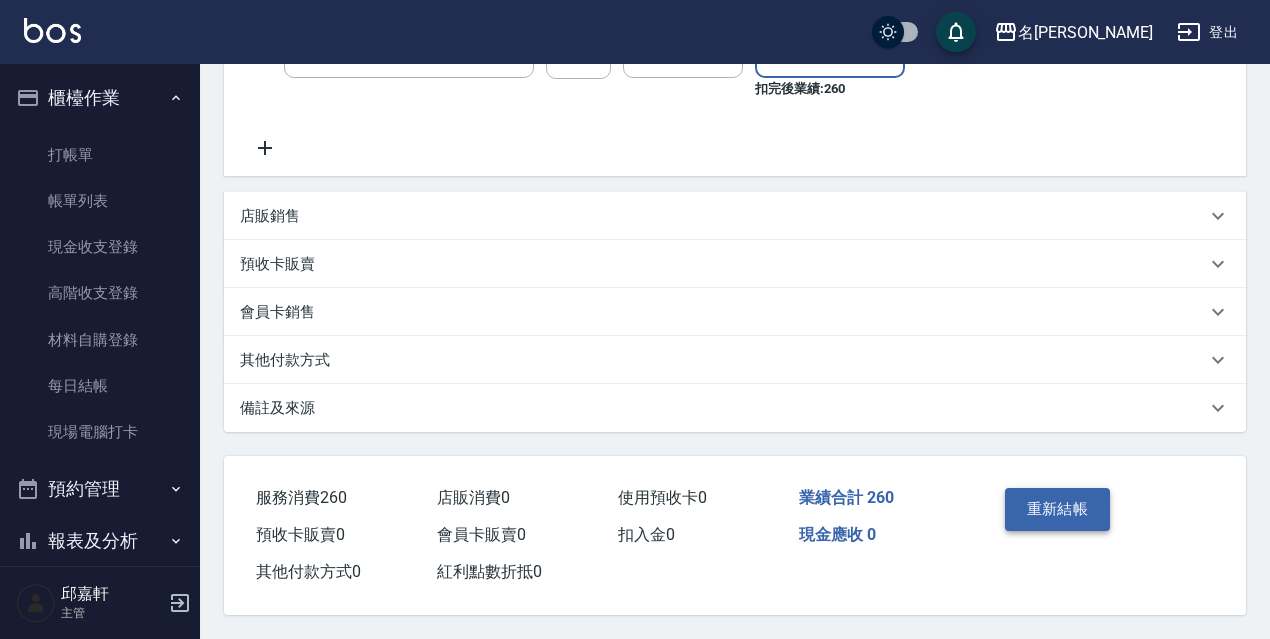 click on "重新結帳" at bounding box center (1058, 509) 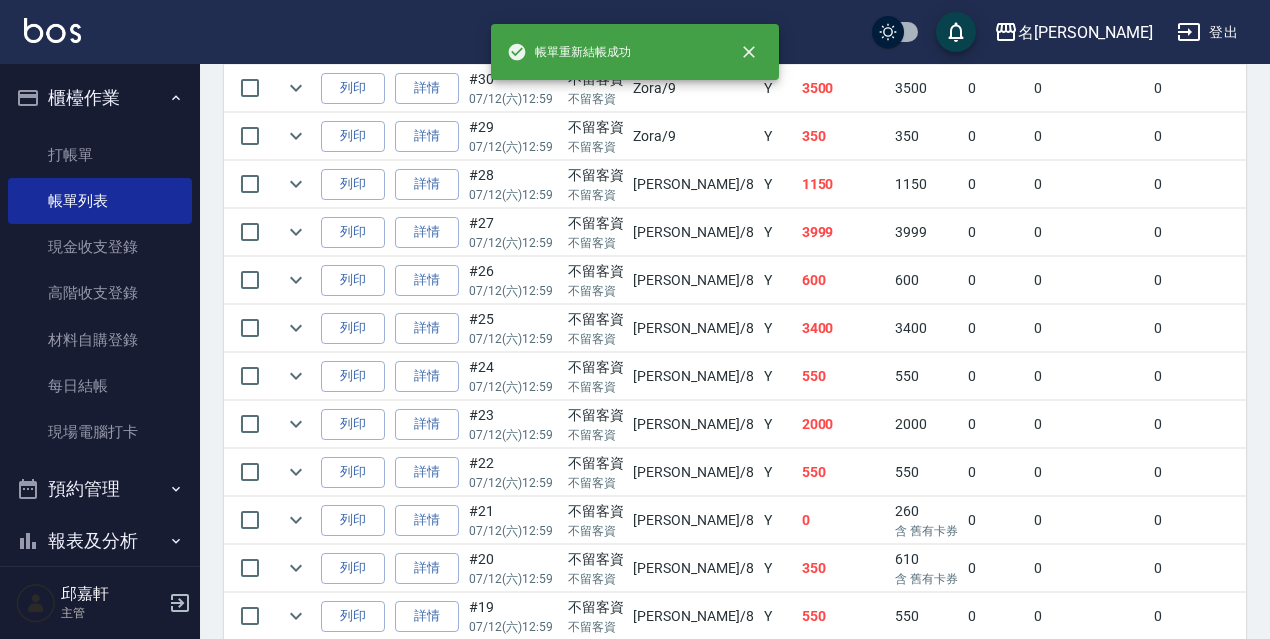 scroll, scrollTop: 200, scrollLeft: 0, axis: vertical 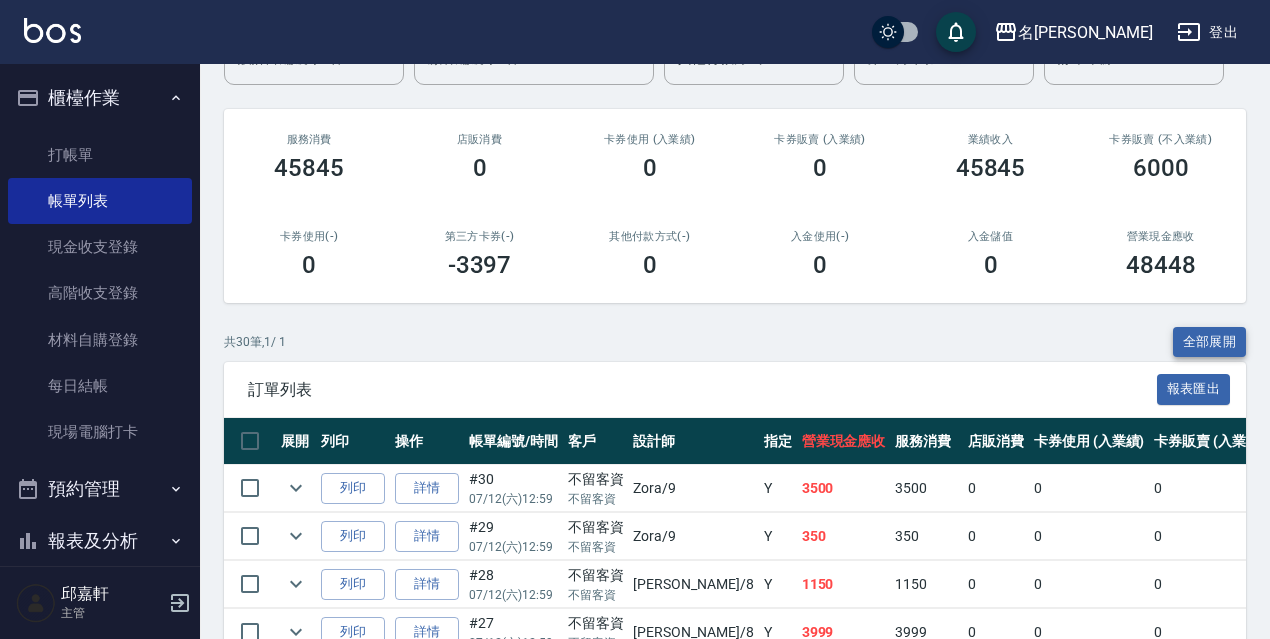 click on "全部展開" at bounding box center (1210, 342) 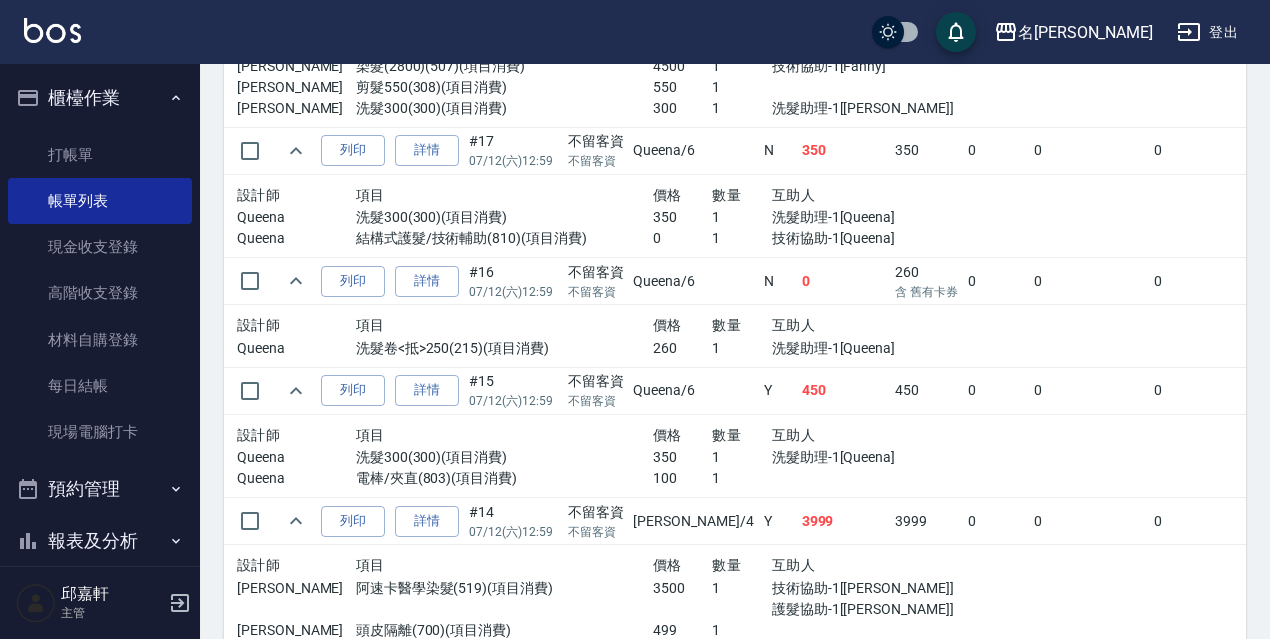 scroll, scrollTop: 2634, scrollLeft: 0, axis: vertical 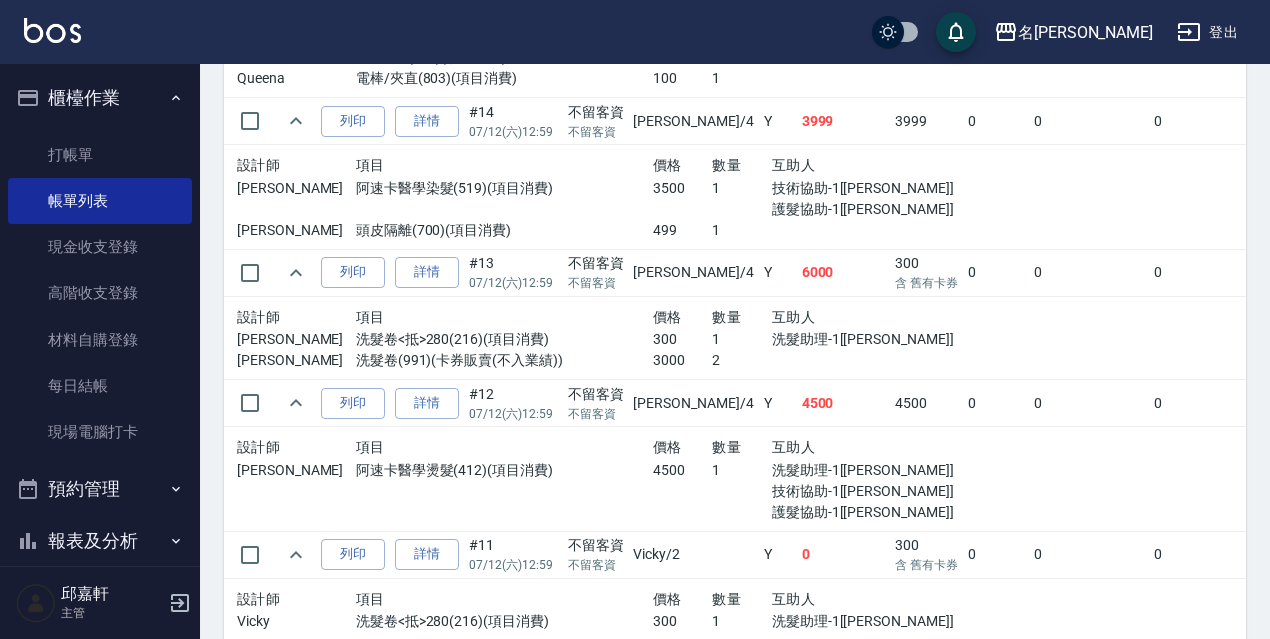click on "詳情" at bounding box center (427, 272) 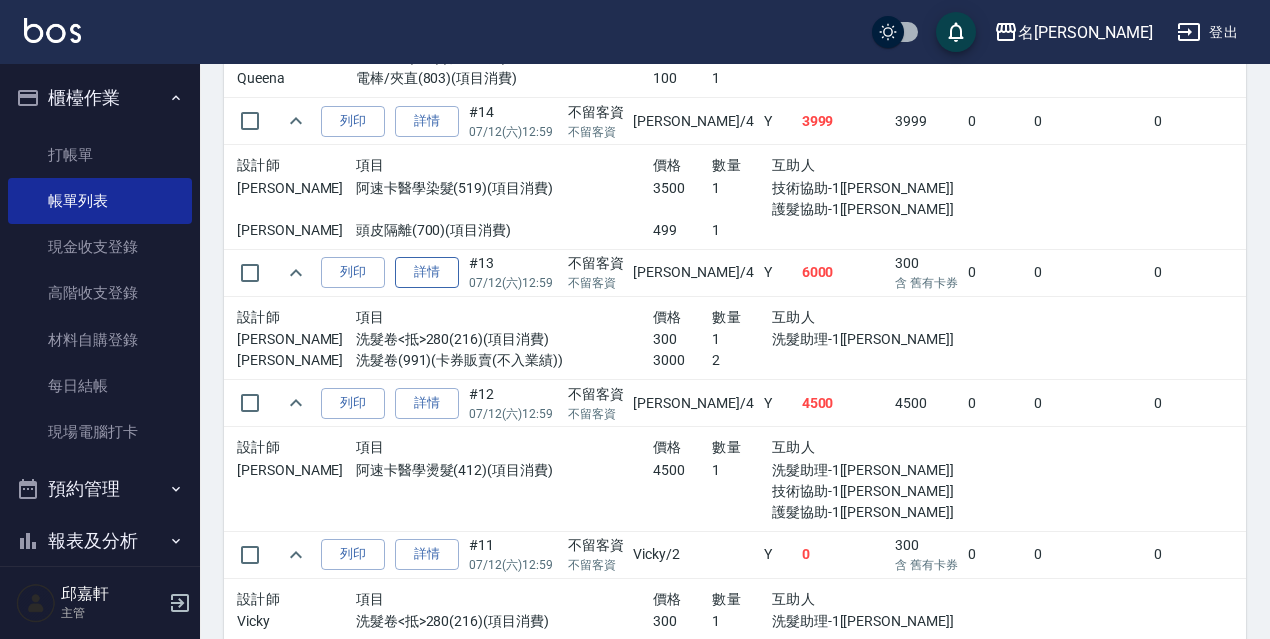 click on "詳情" at bounding box center [427, 272] 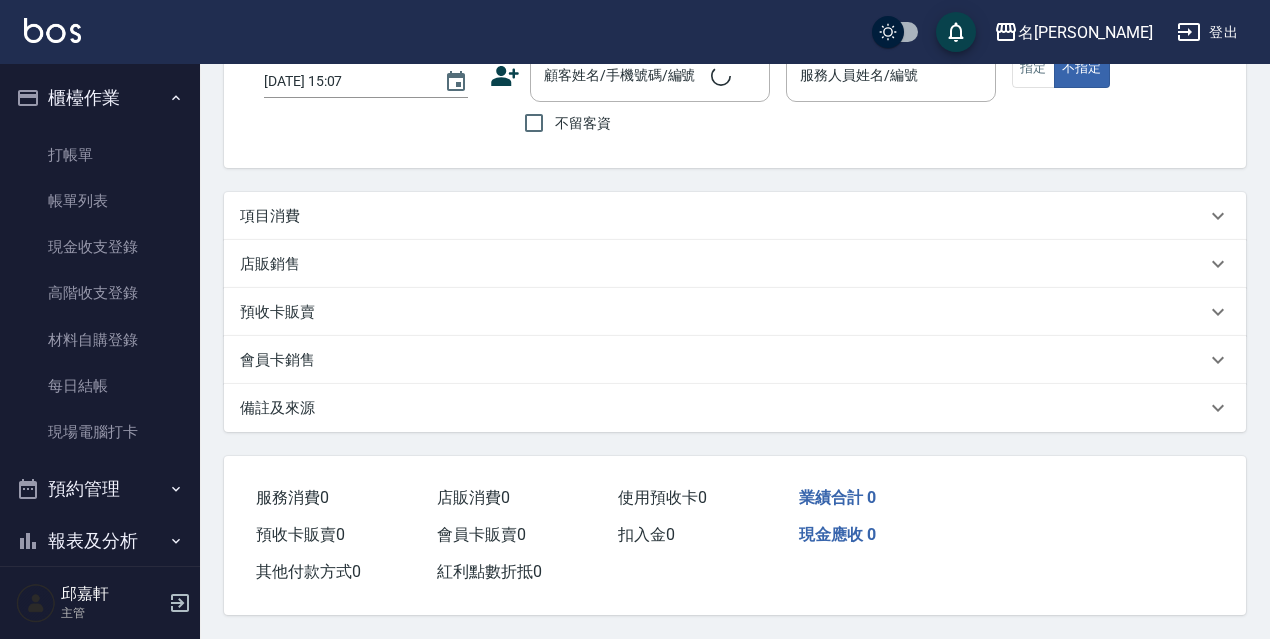scroll, scrollTop: 0, scrollLeft: 0, axis: both 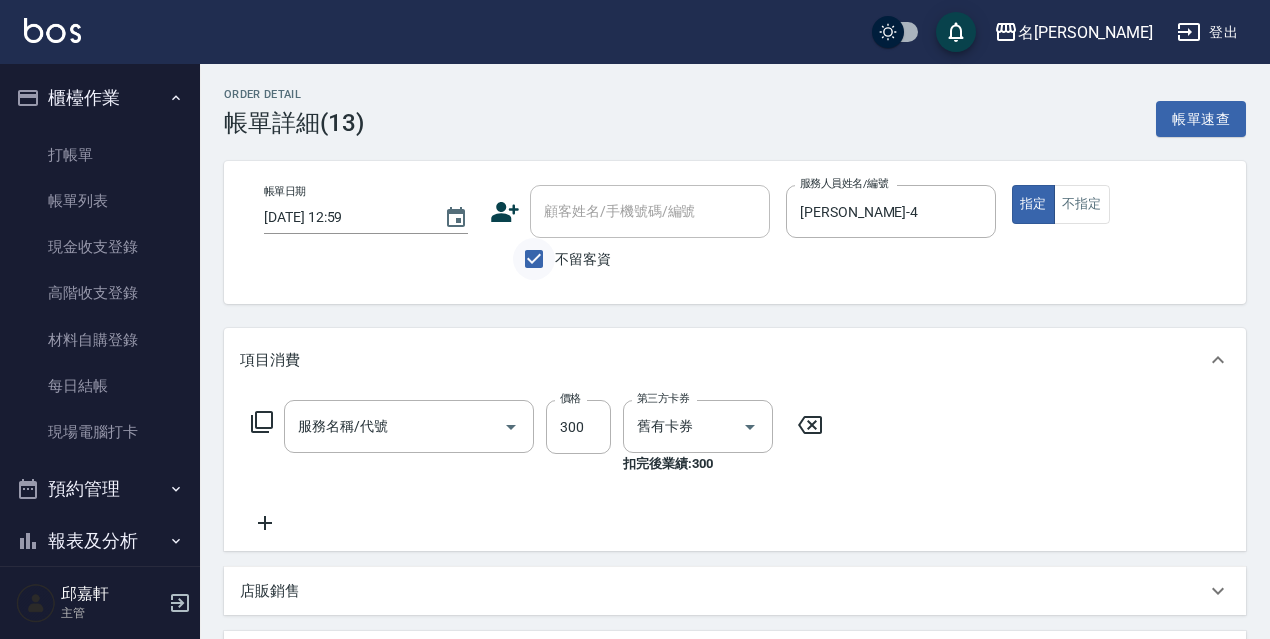 type on "2025/07/12 12:59" 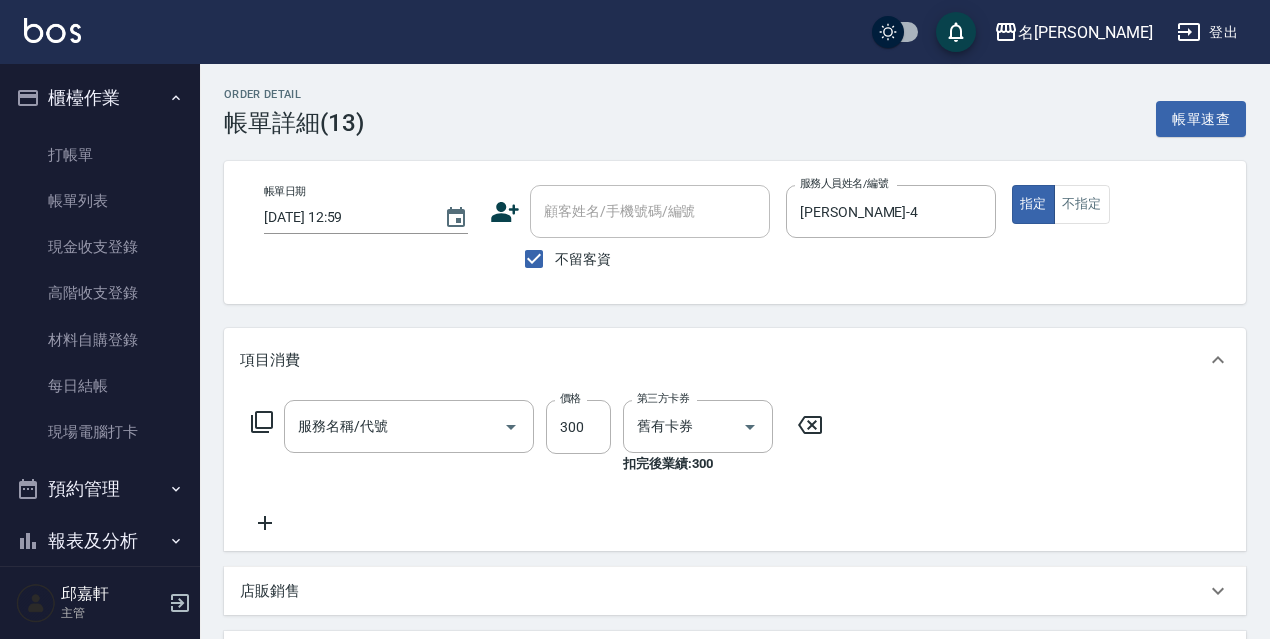 scroll, scrollTop: 35, scrollLeft: 0, axis: vertical 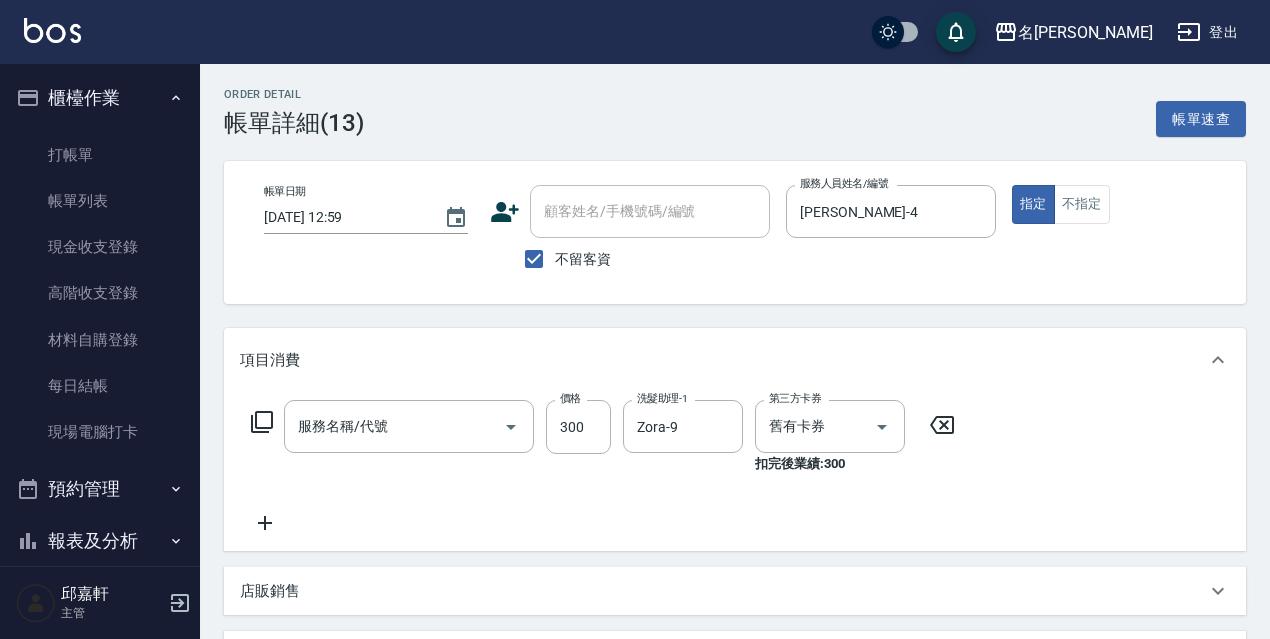 type on "洗髮卷<抵>280(216)" 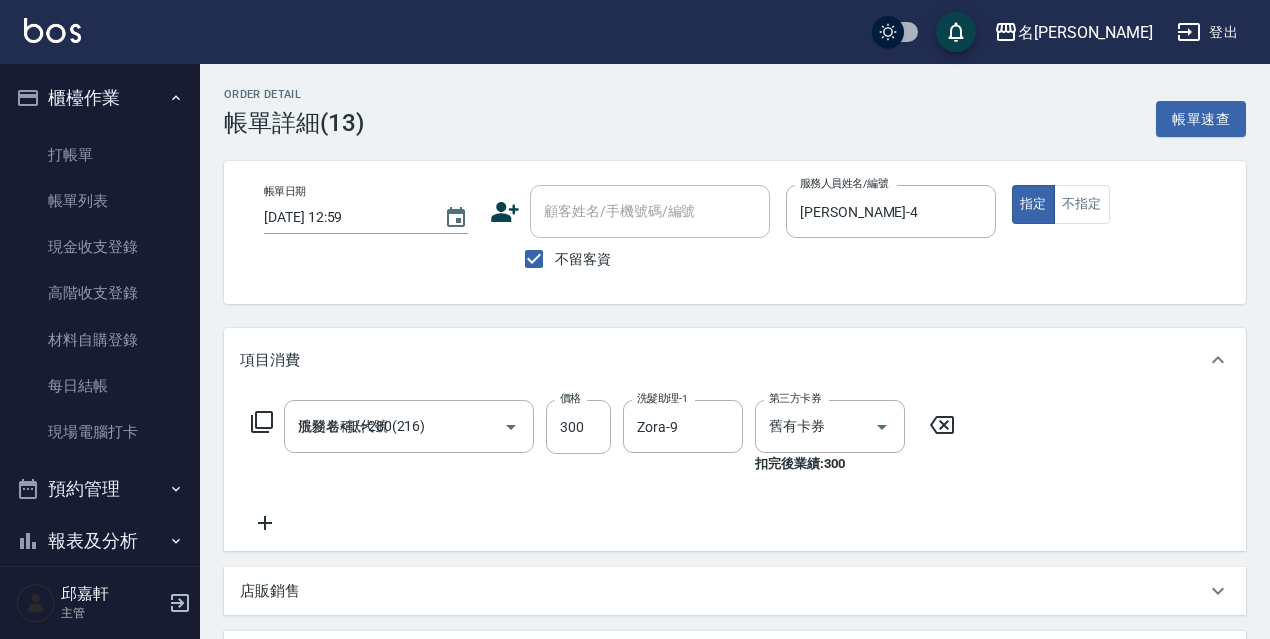 scroll, scrollTop: 0, scrollLeft: 0, axis: both 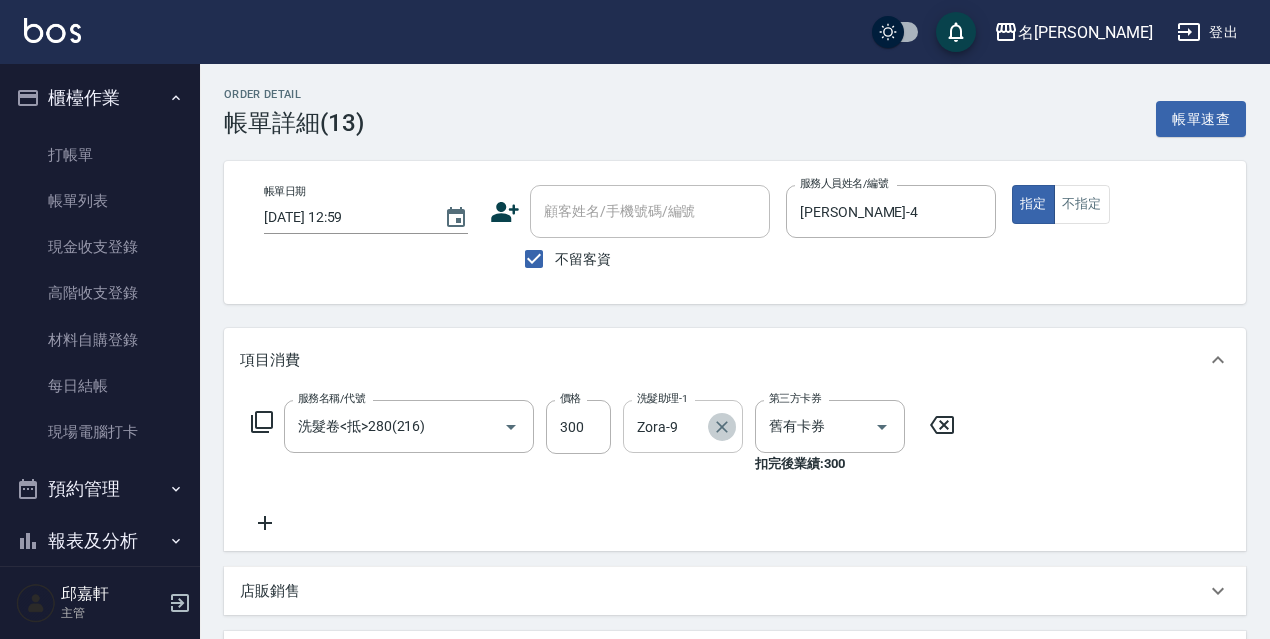 click 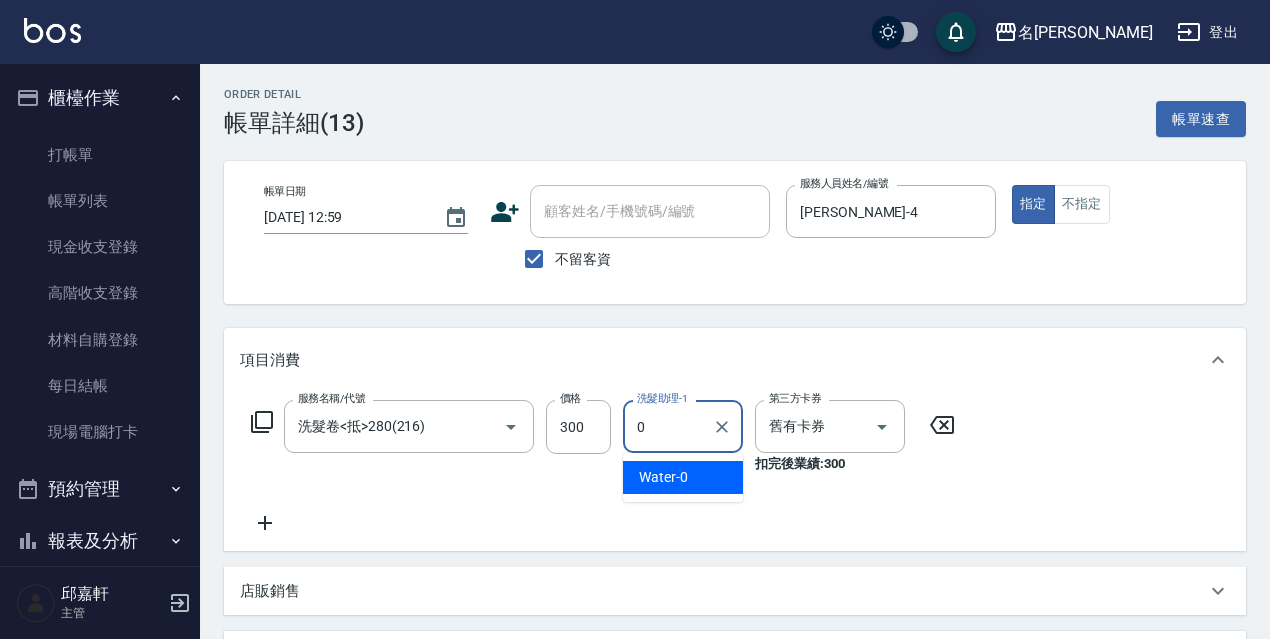 type on "Water-0" 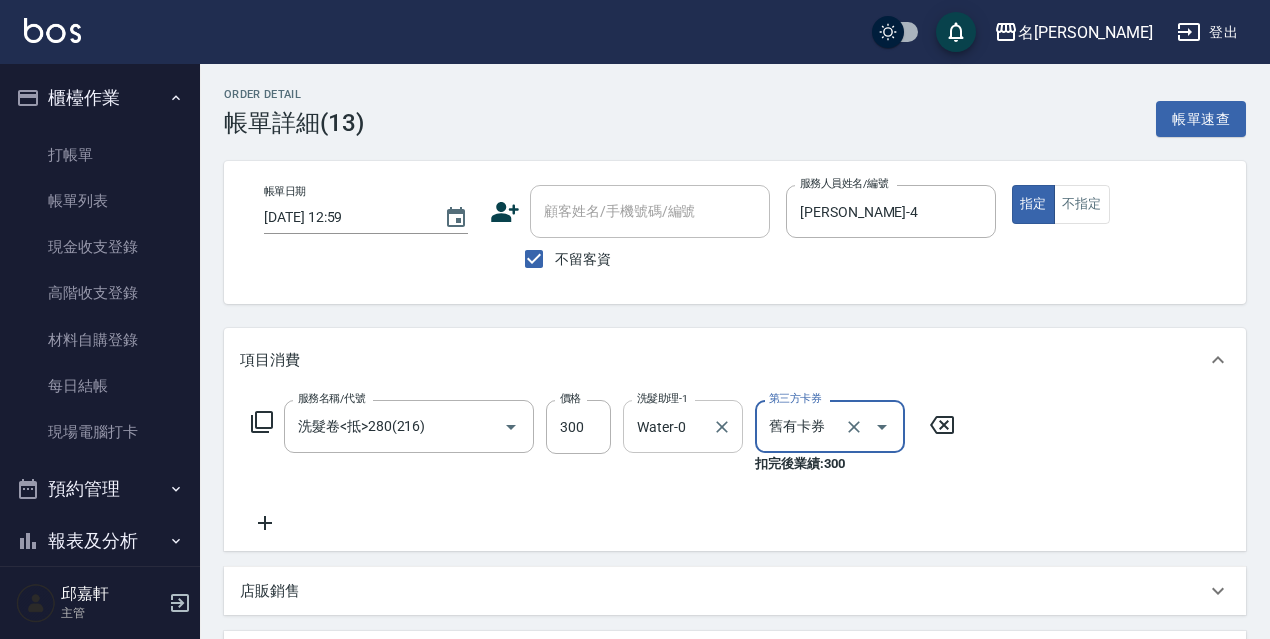 scroll, scrollTop: 558, scrollLeft: 0, axis: vertical 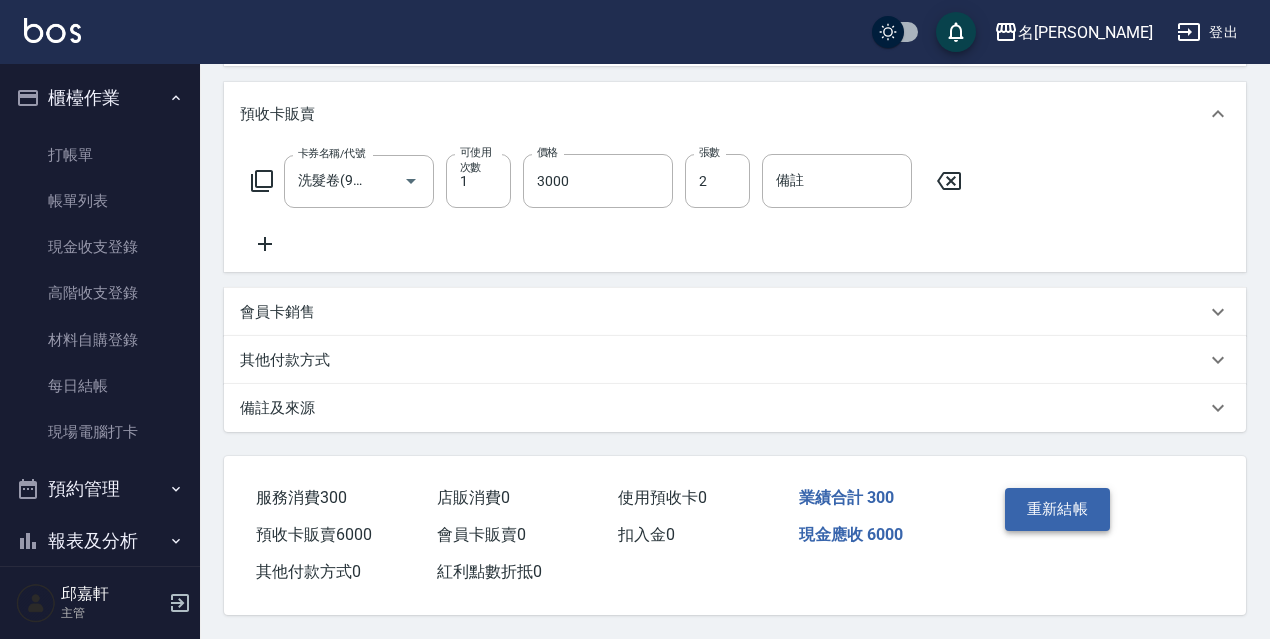 click on "重新結帳" at bounding box center [1058, 509] 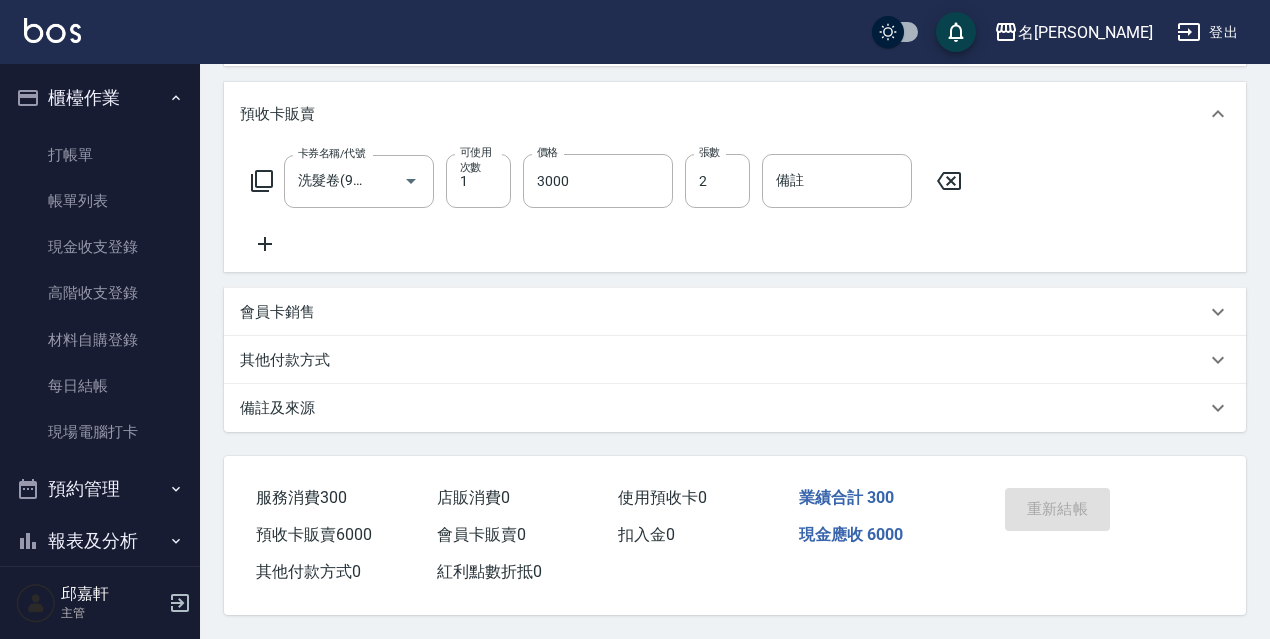 scroll, scrollTop: 0, scrollLeft: 0, axis: both 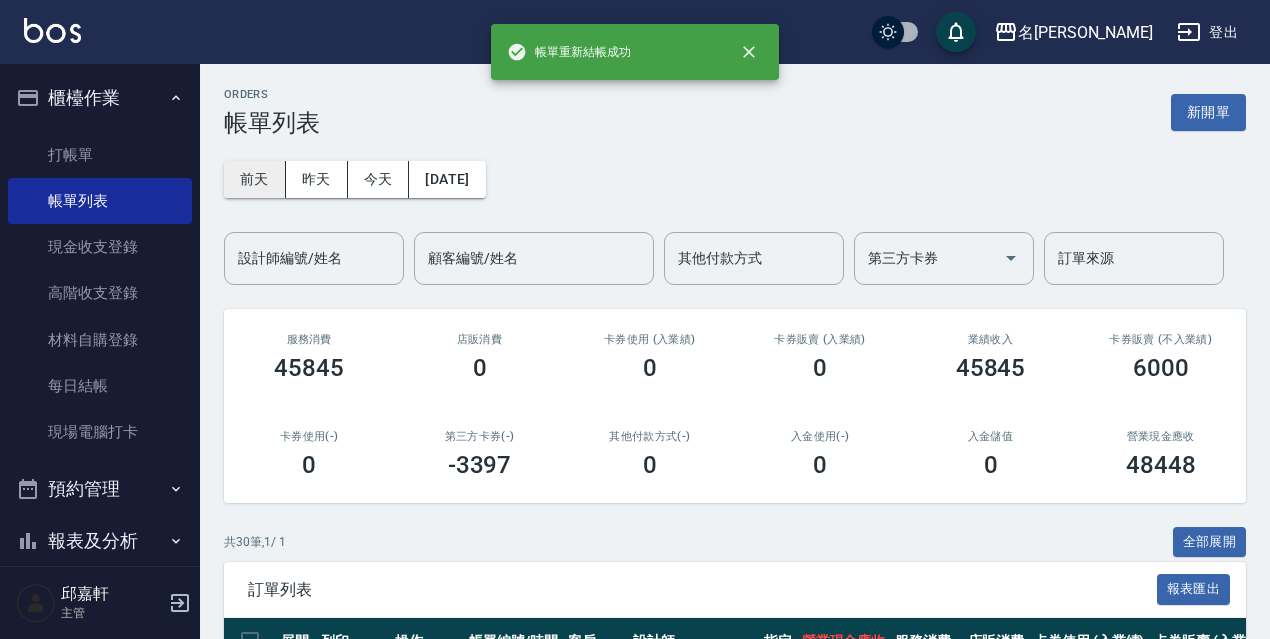 click on "前天" at bounding box center (255, 179) 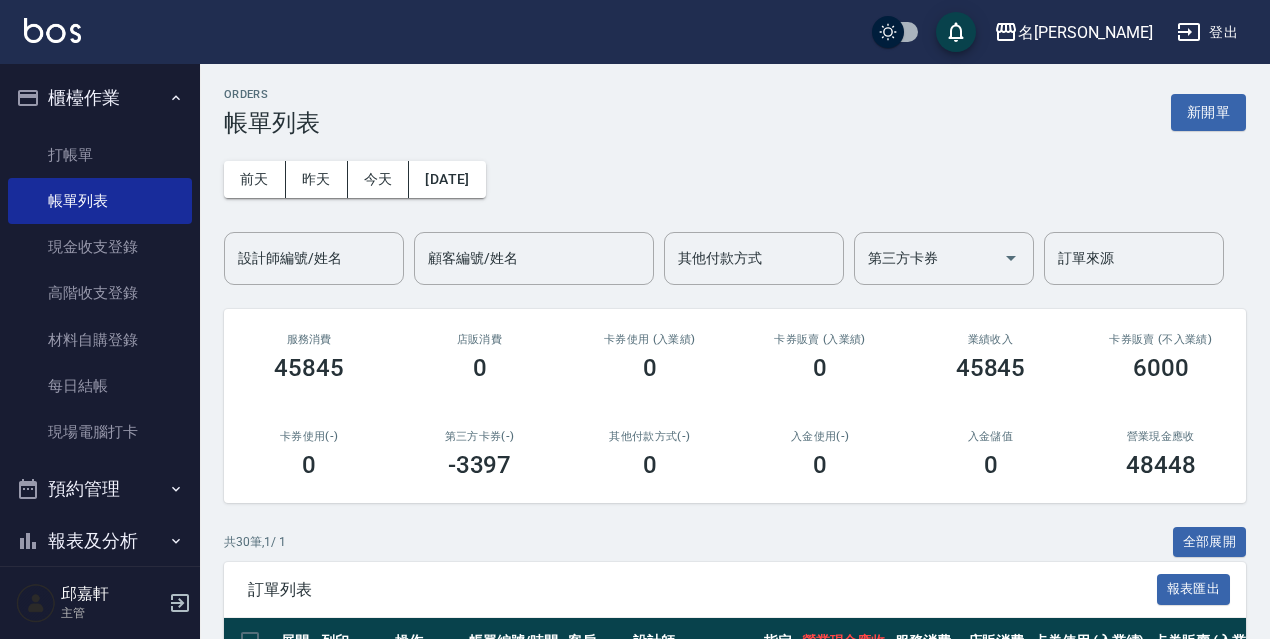 scroll, scrollTop: 300, scrollLeft: 0, axis: vertical 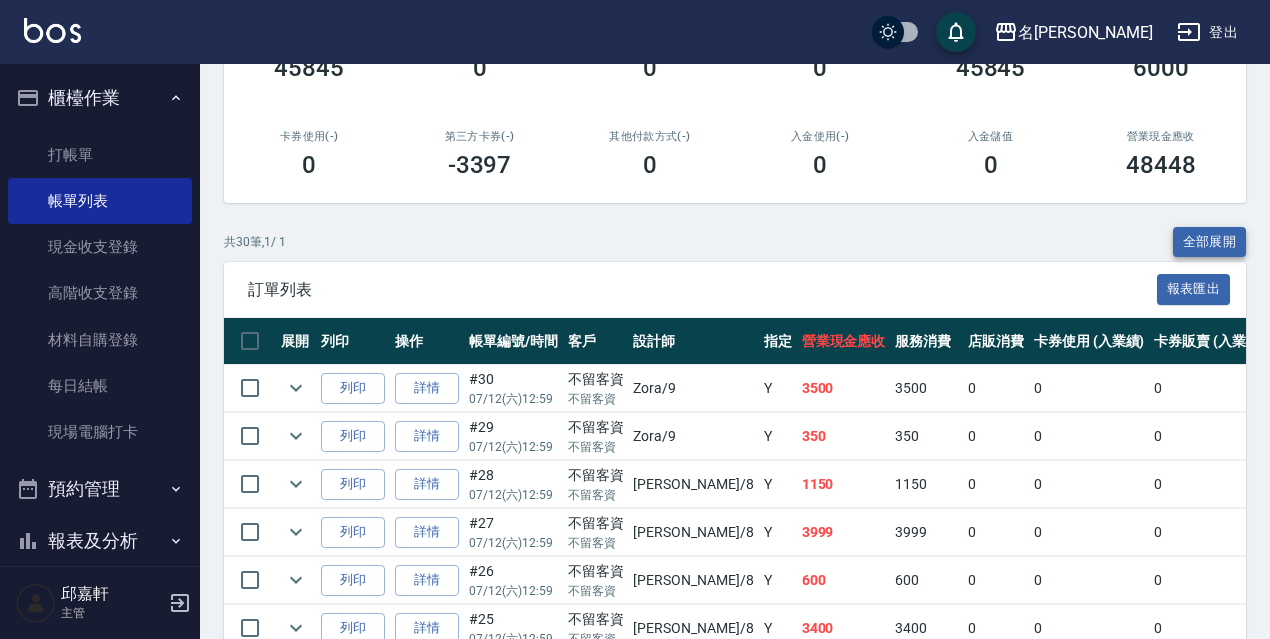 click on "全部展開" at bounding box center (1210, 242) 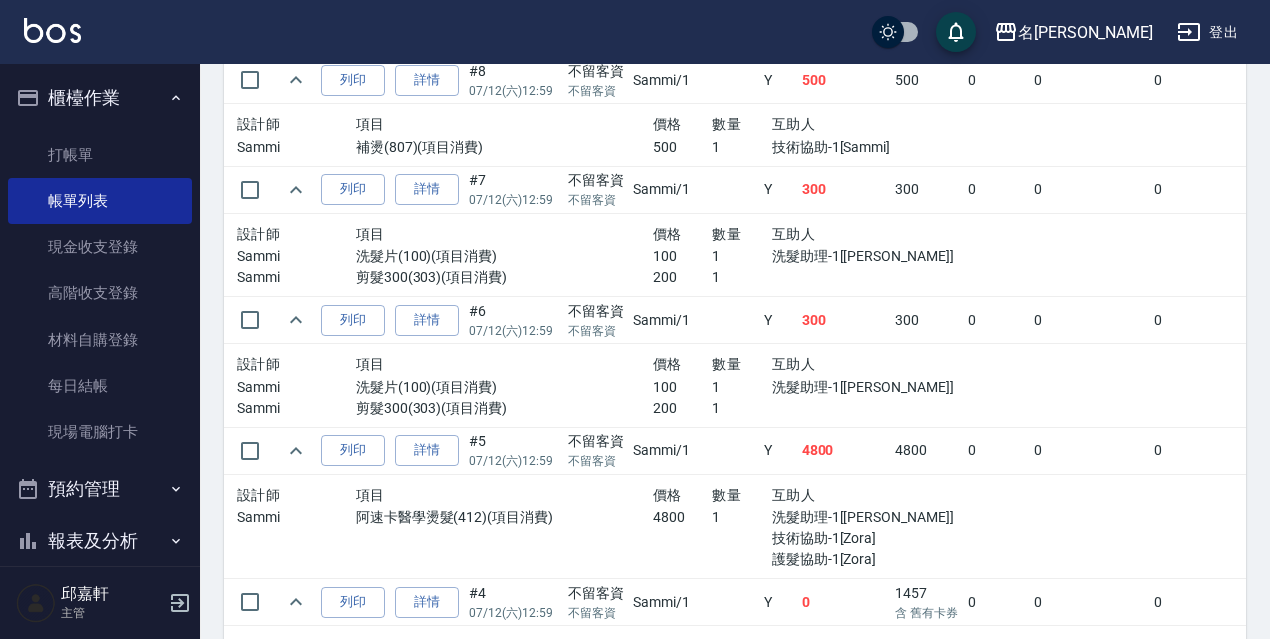 scroll, scrollTop: 4034, scrollLeft: 0, axis: vertical 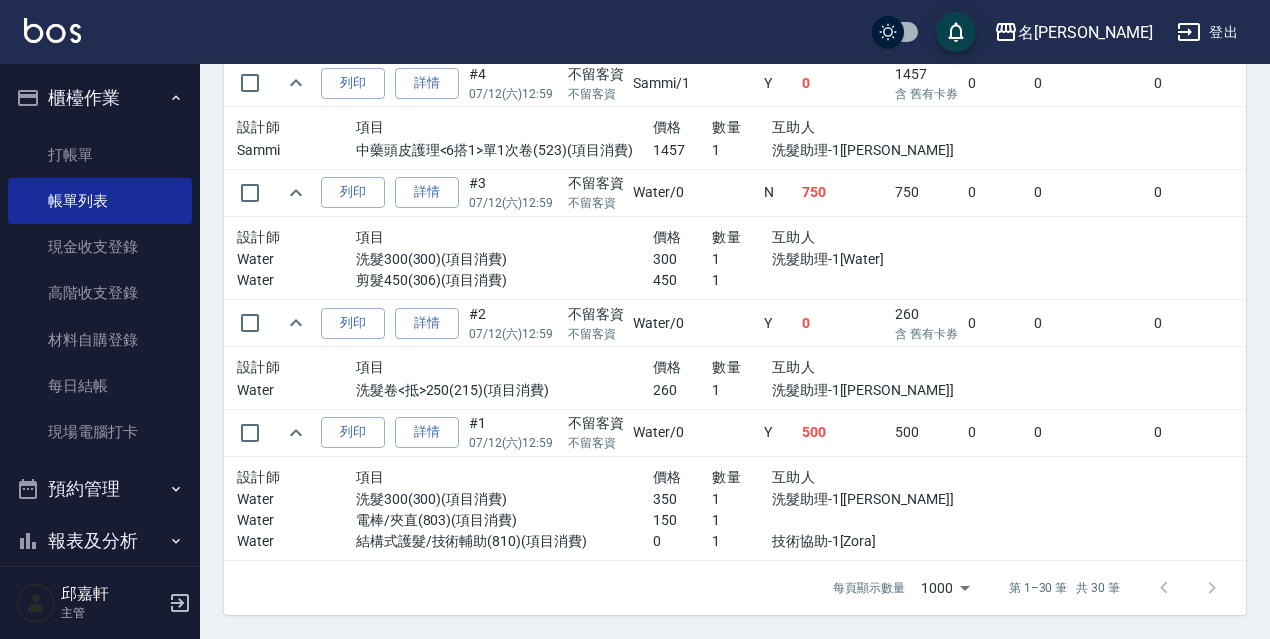 click on "0" at bounding box center (1089, 432) 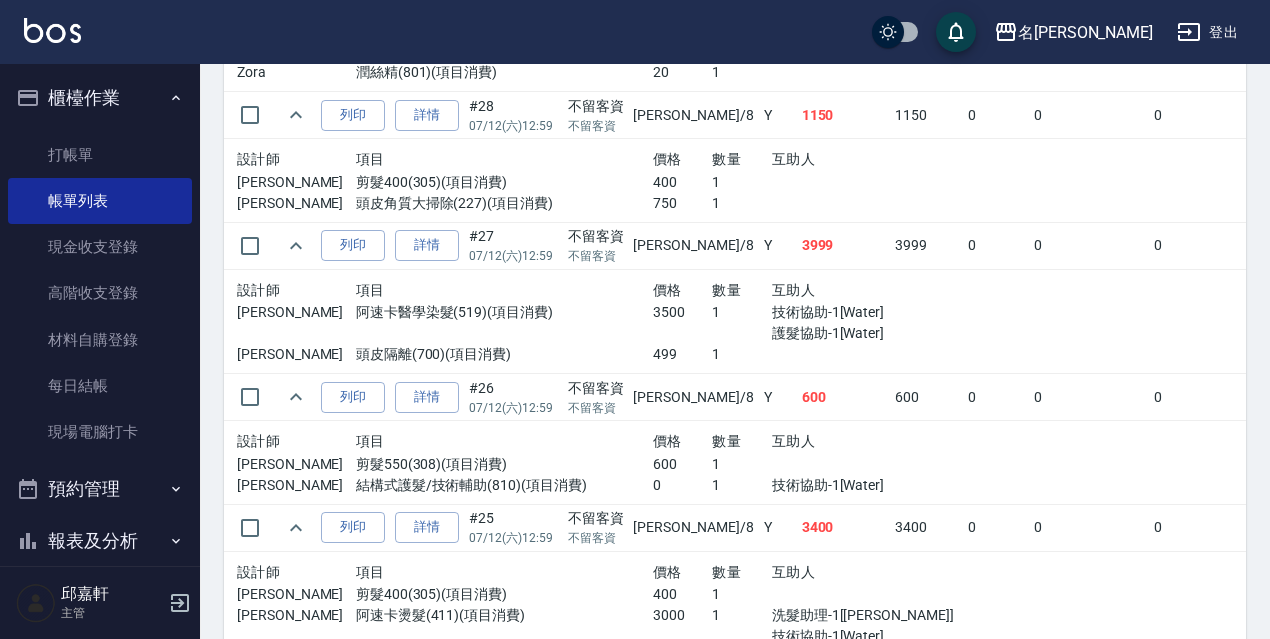 scroll, scrollTop: 634, scrollLeft: 0, axis: vertical 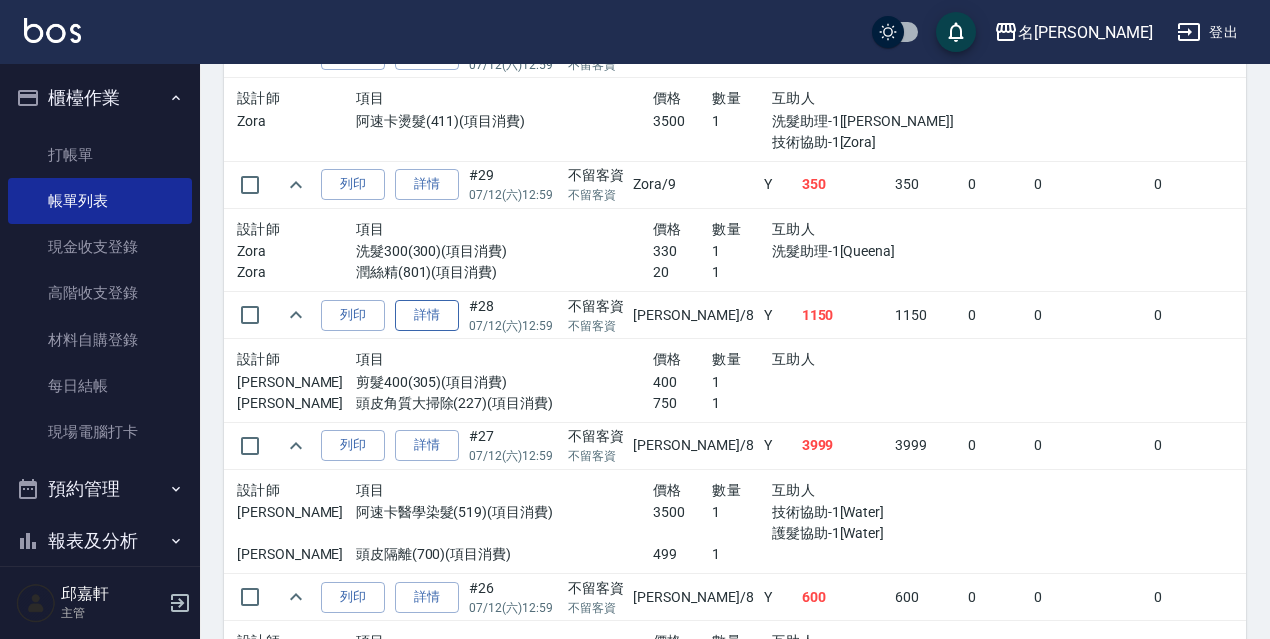 click on "詳情" at bounding box center (427, 315) 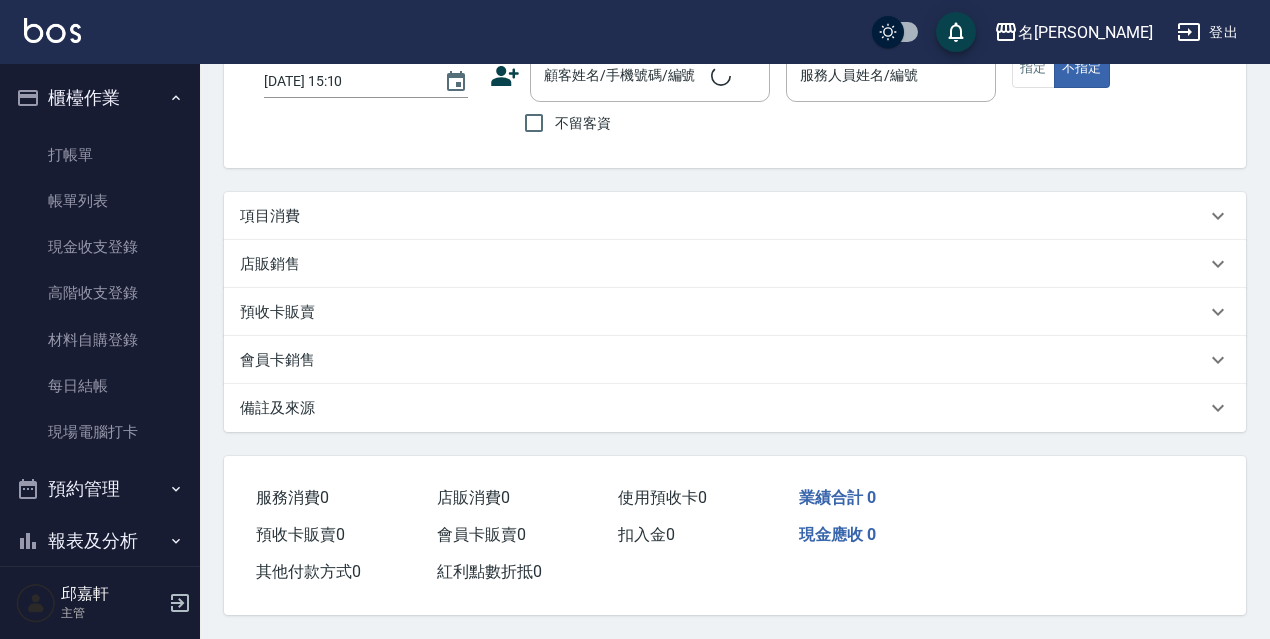 scroll, scrollTop: 0, scrollLeft: 0, axis: both 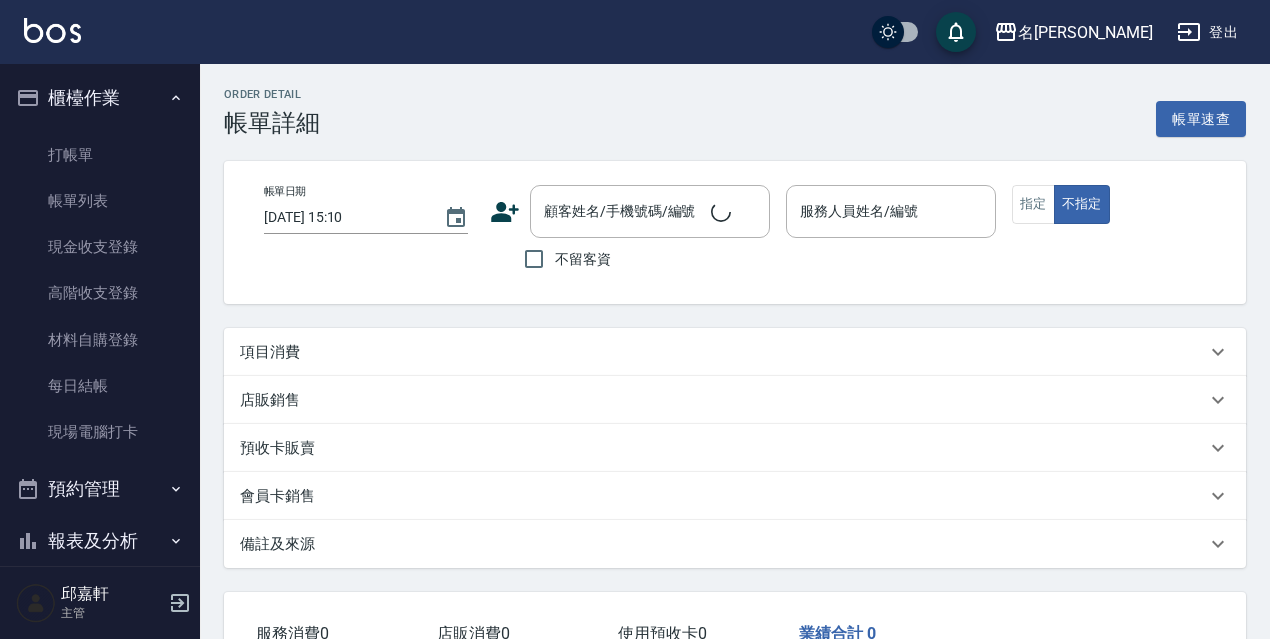 type on "2025/07/12 12:59" 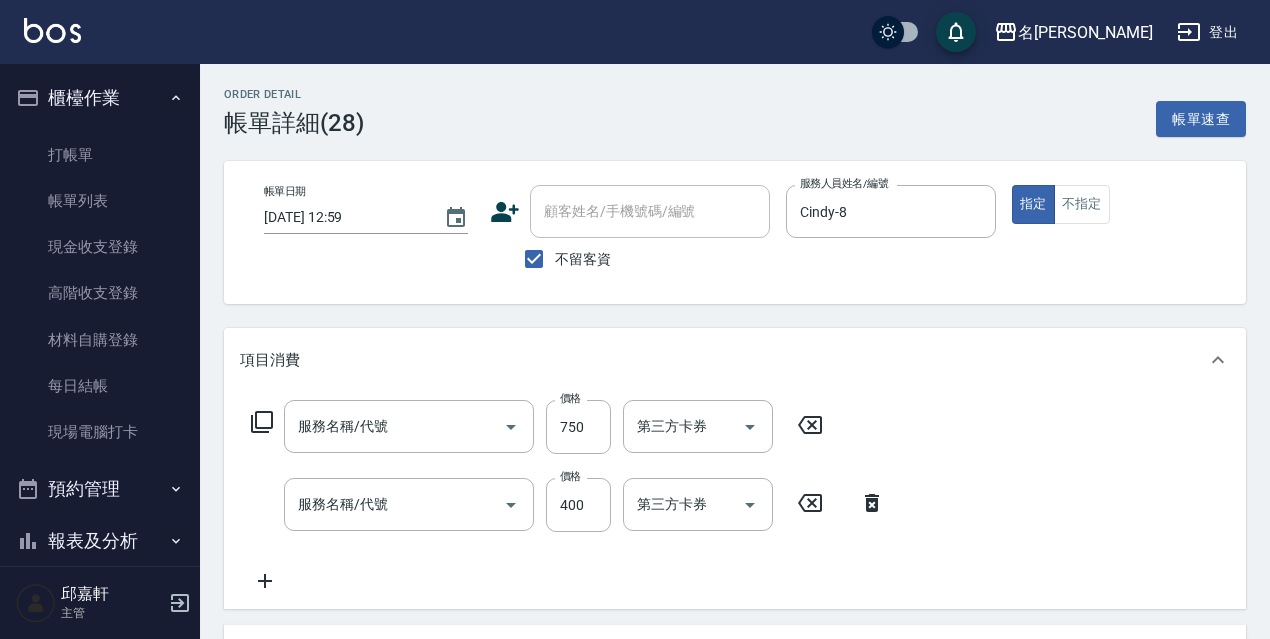type on "頭皮角質大掃除(227)" 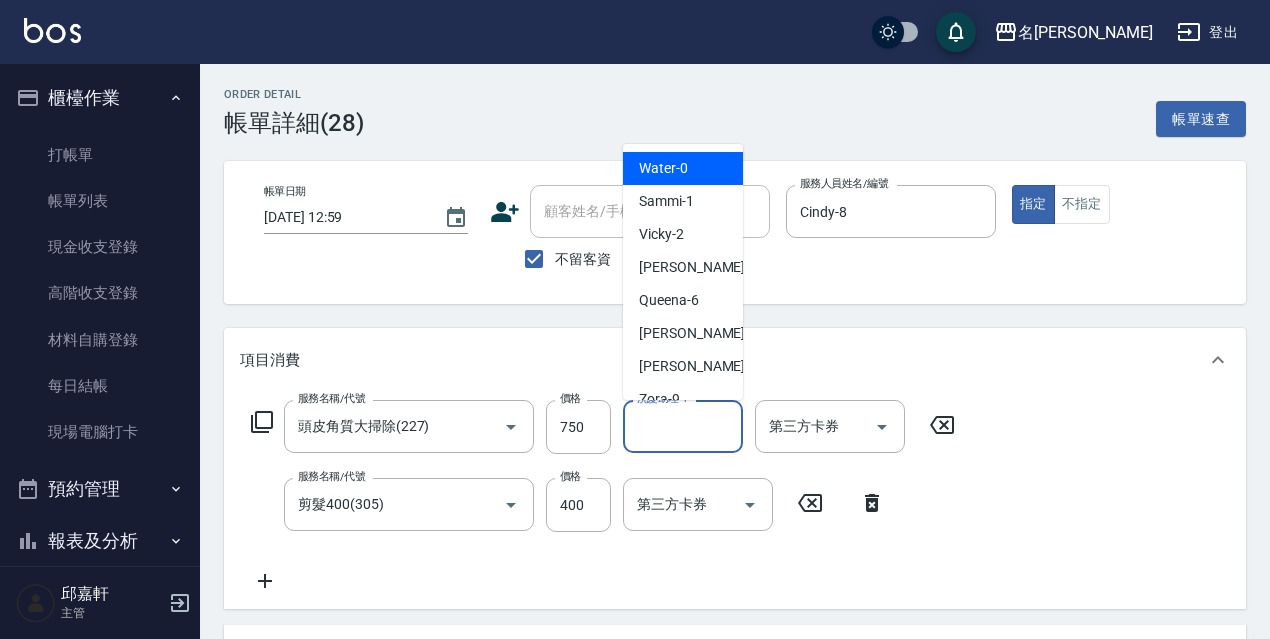 click on "洗髮助理-1" at bounding box center [683, 426] 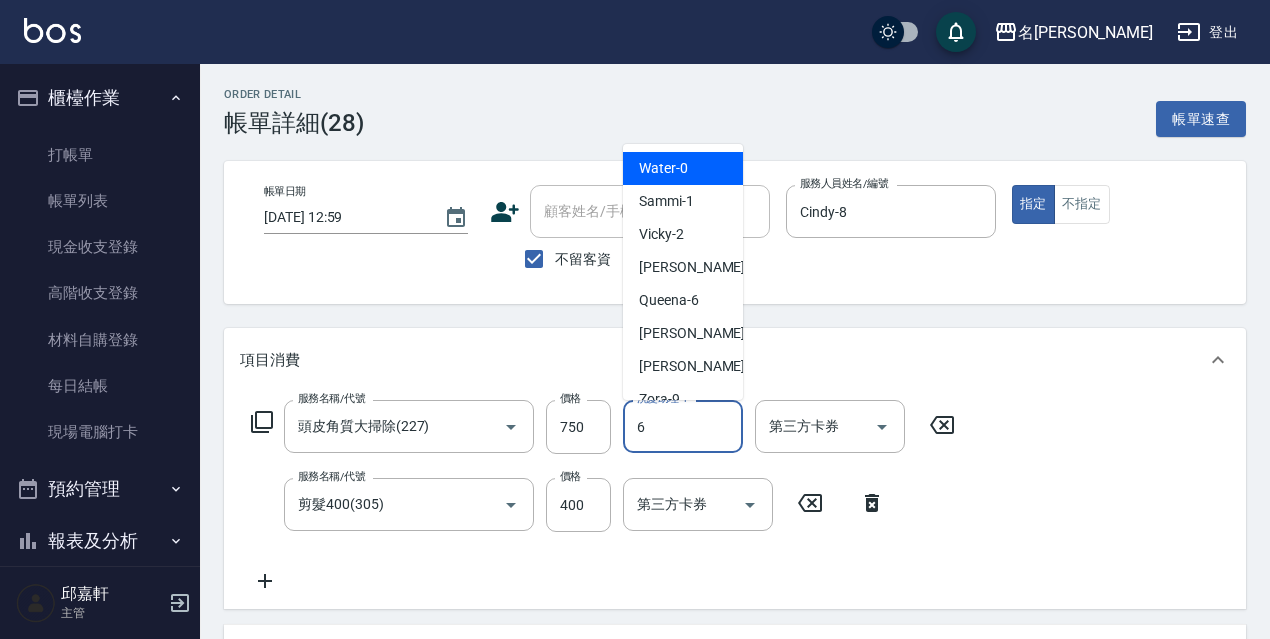 type on "Queena-6" 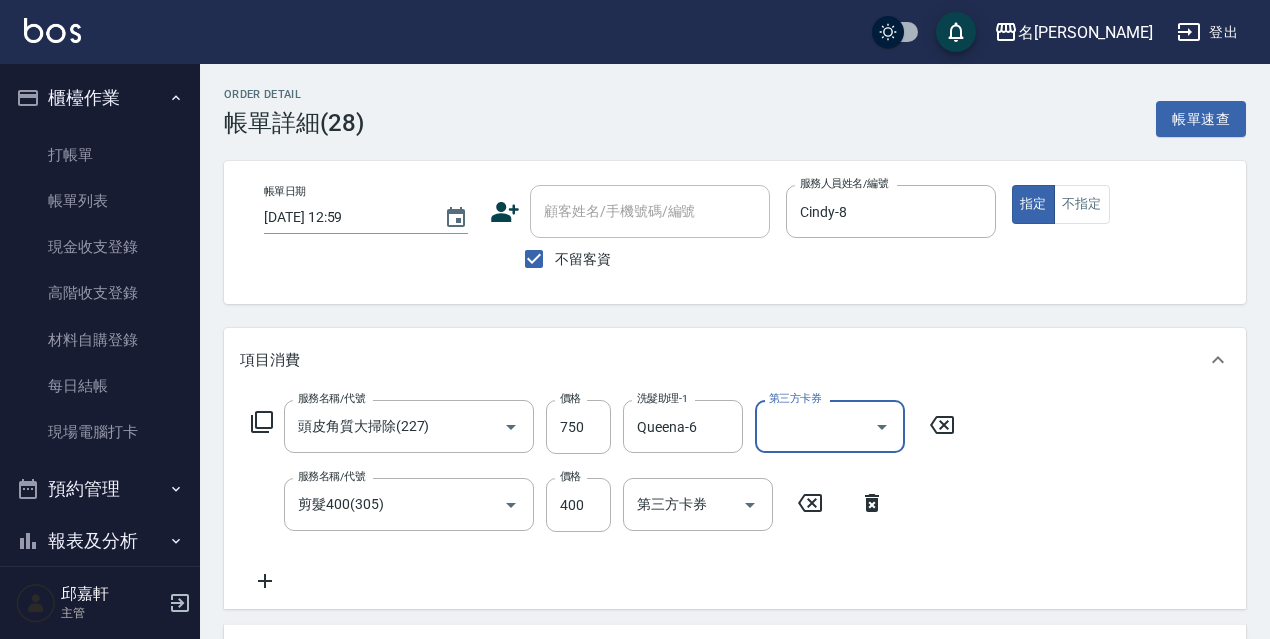 scroll, scrollTop: 400, scrollLeft: 0, axis: vertical 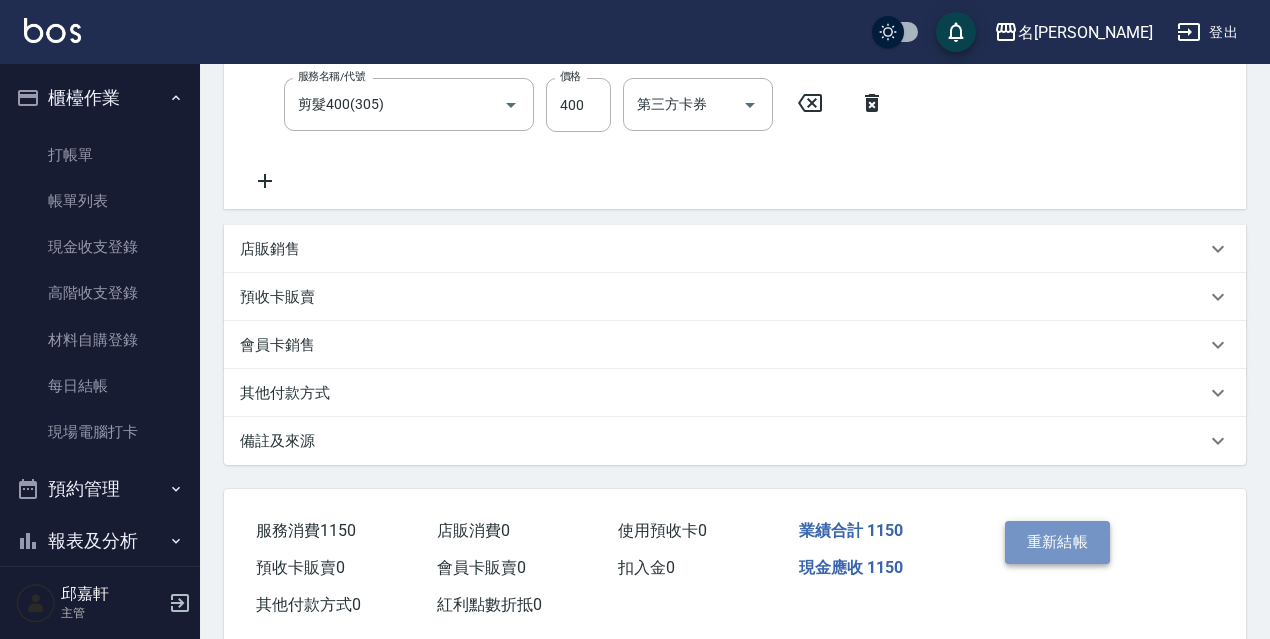 click on "重新結帳" at bounding box center [1058, 542] 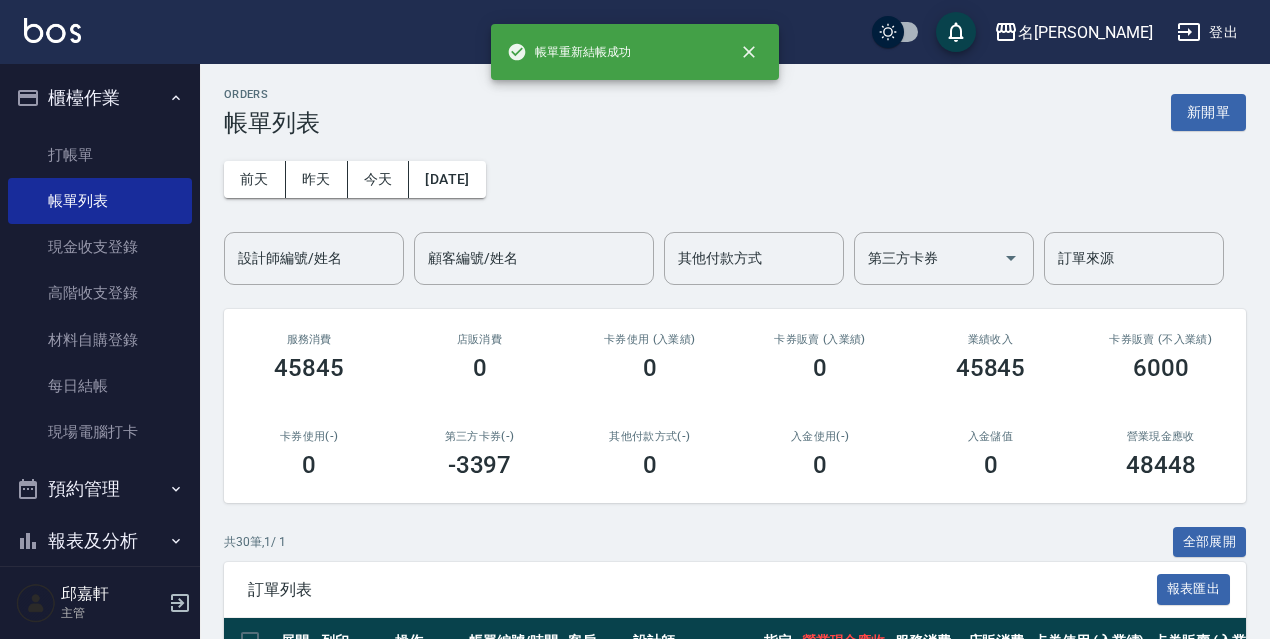 scroll, scrollTop: 300, scrollLeft: 0, axis: vertical 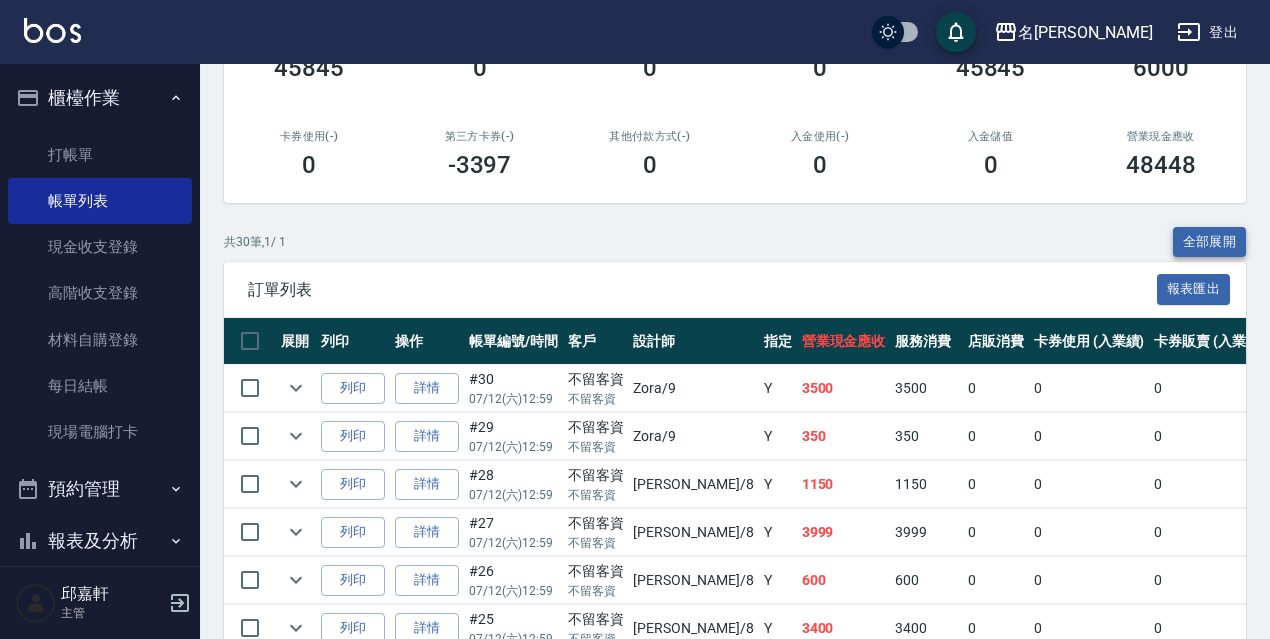 click on "全部展開" at bounding box center (1210, 242) 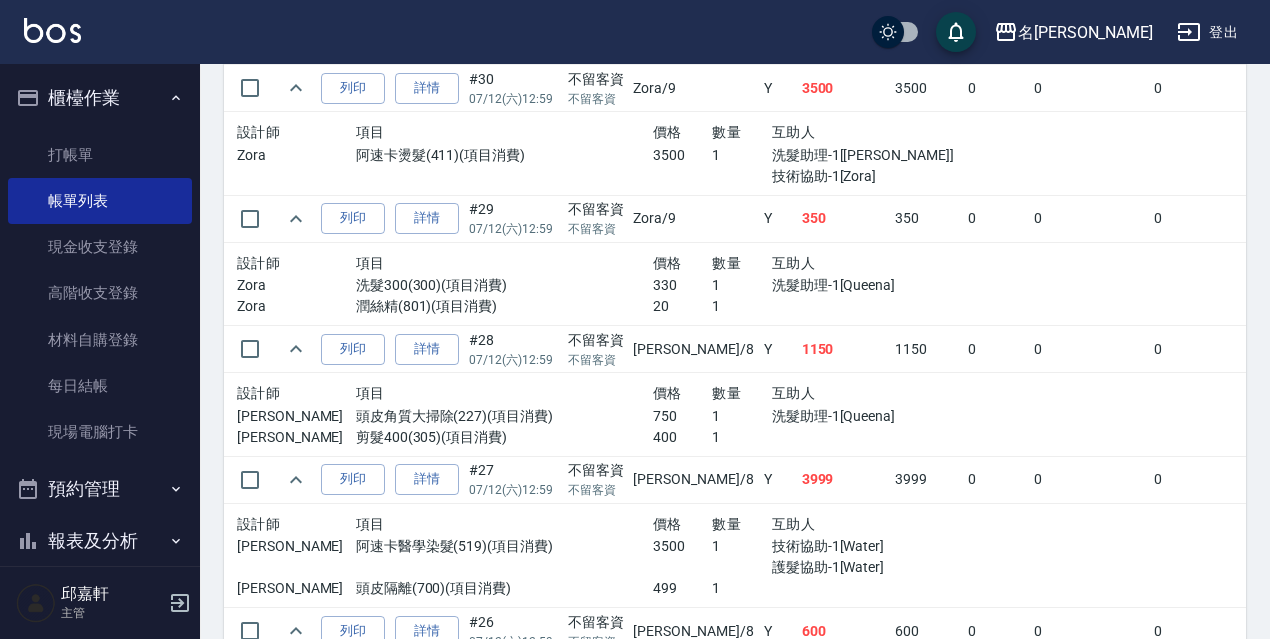 scroll, scrollTop: 400, scrollLeft: 0, axis: vertical 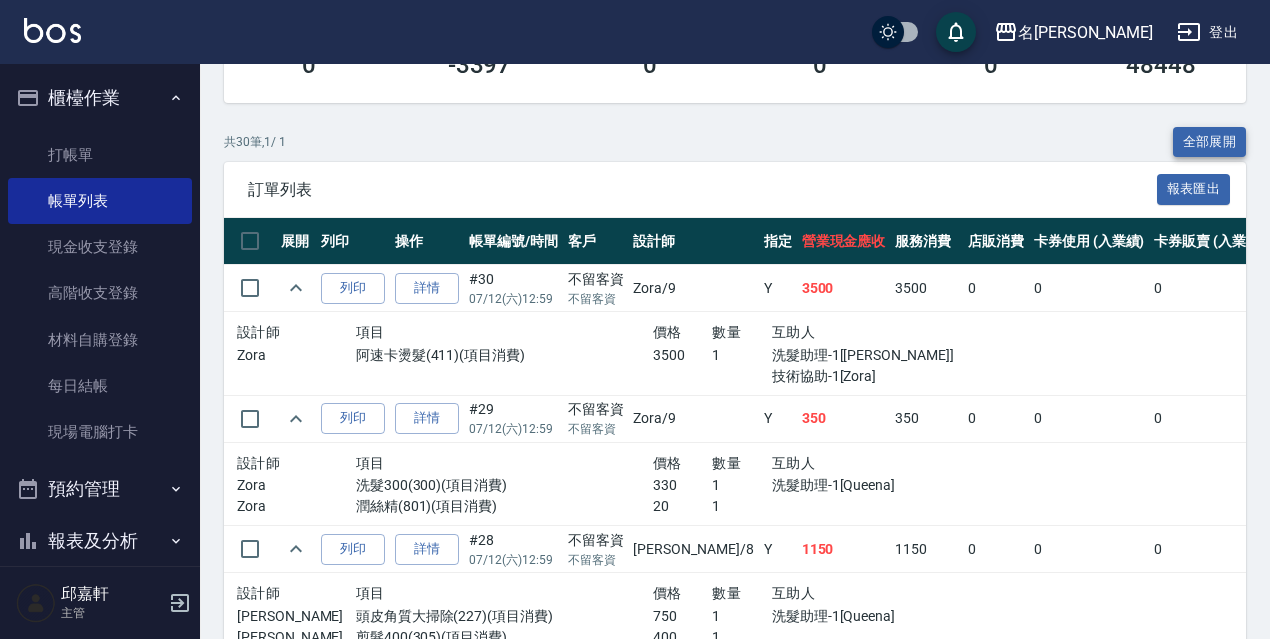 drag, startPoint x: 1201, startPoint y: 150, endPoint x: 1215, endPoint y: 147, distance: 14.3178215 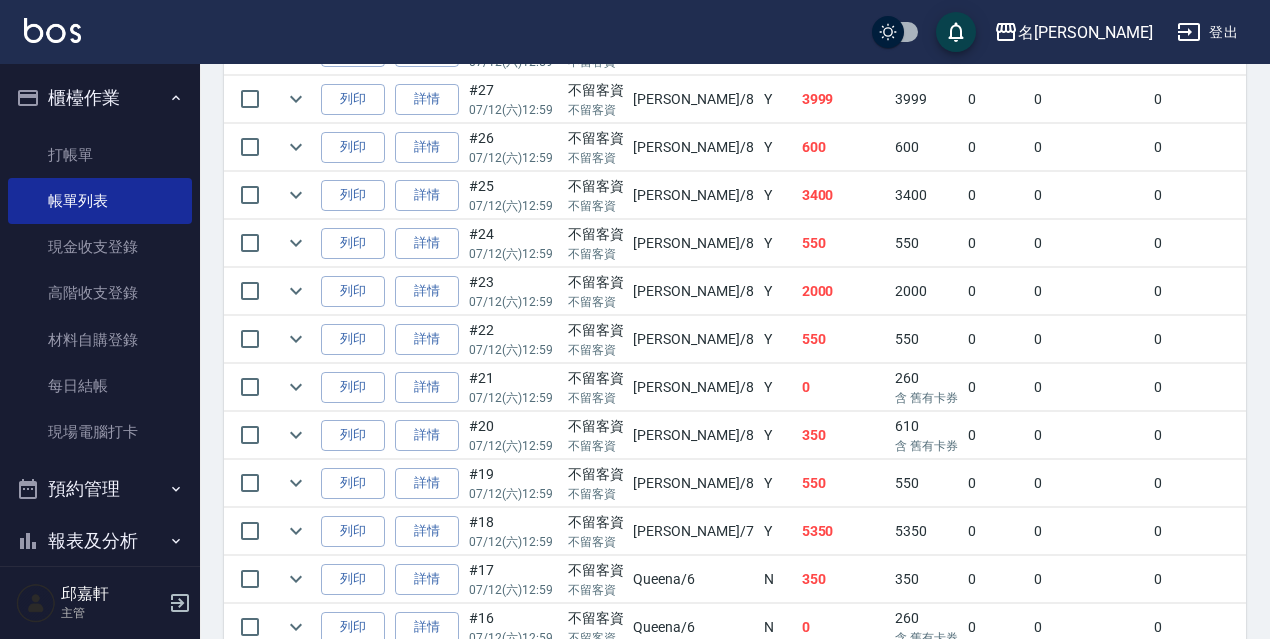 scroll, scrollTop: 1559, scrollLeft: 0, axis: vertical 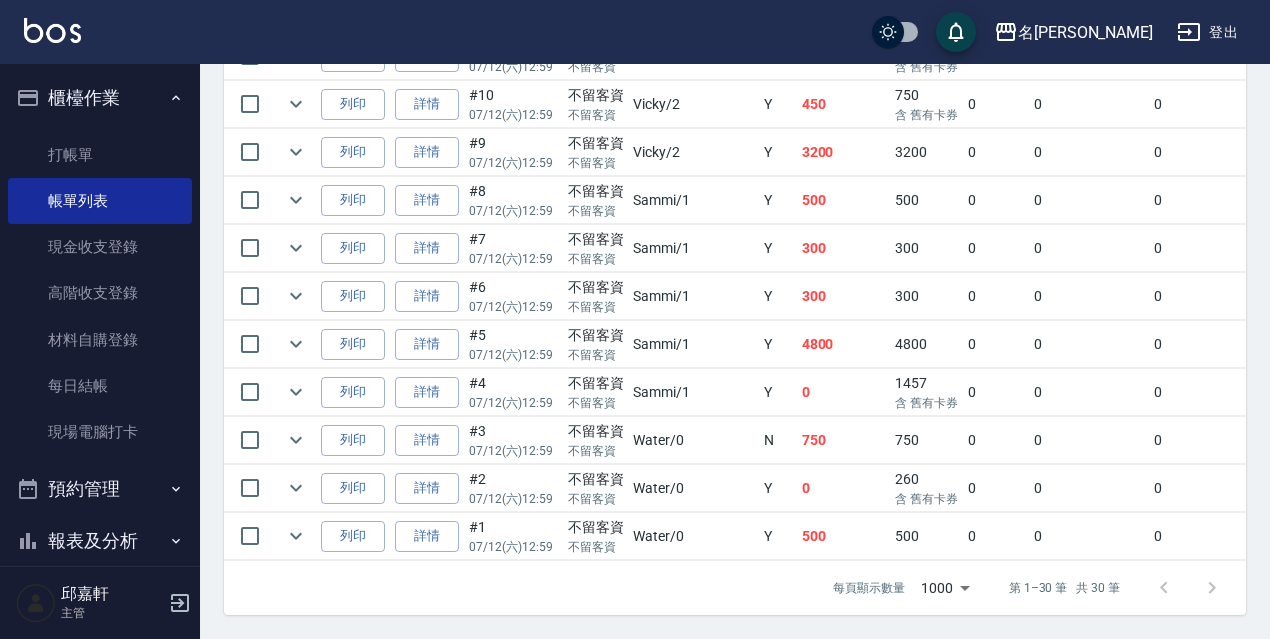 click on "750" at bounding box center [844, 440] 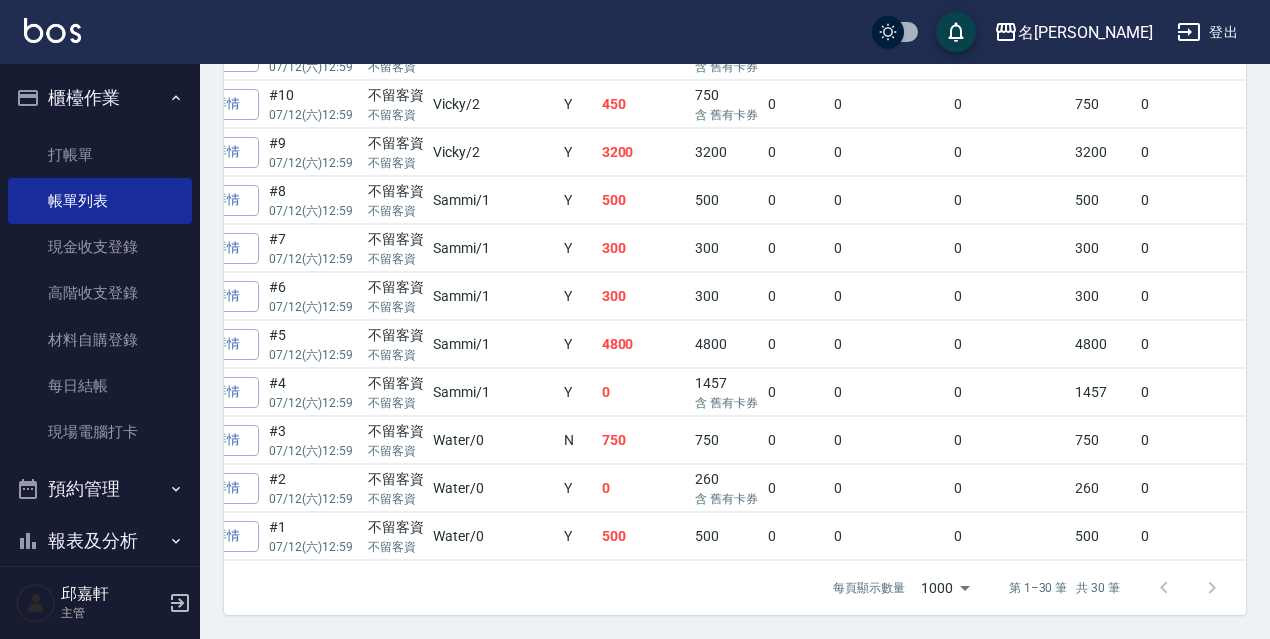 scroll, scrollTop: 0, scrollLeft: 240, axis: horizontal 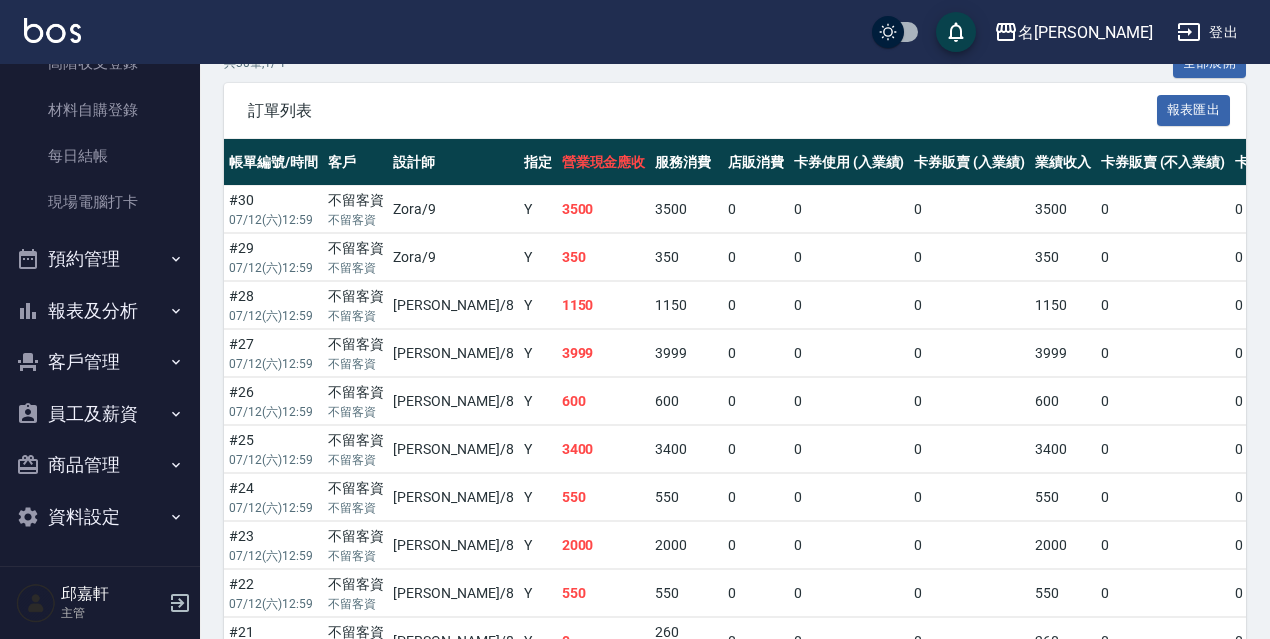 click on "報表及分析" at bounding box center [100, 311] 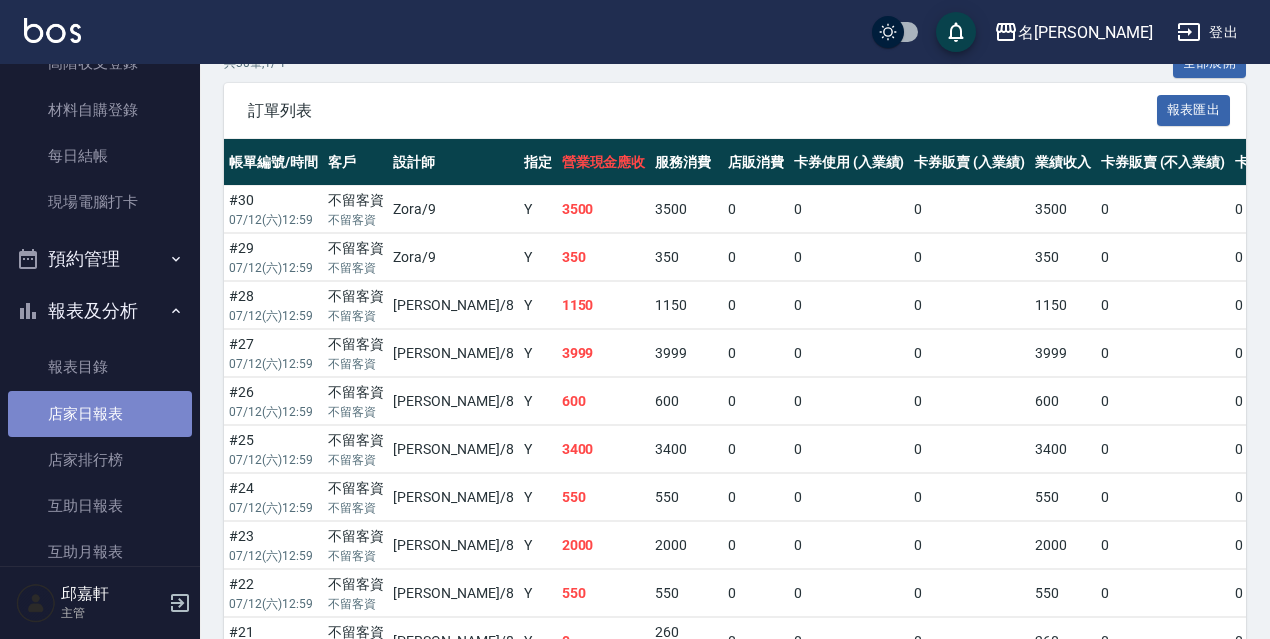 click on "店家日報表" at bounding box center [100, 414] 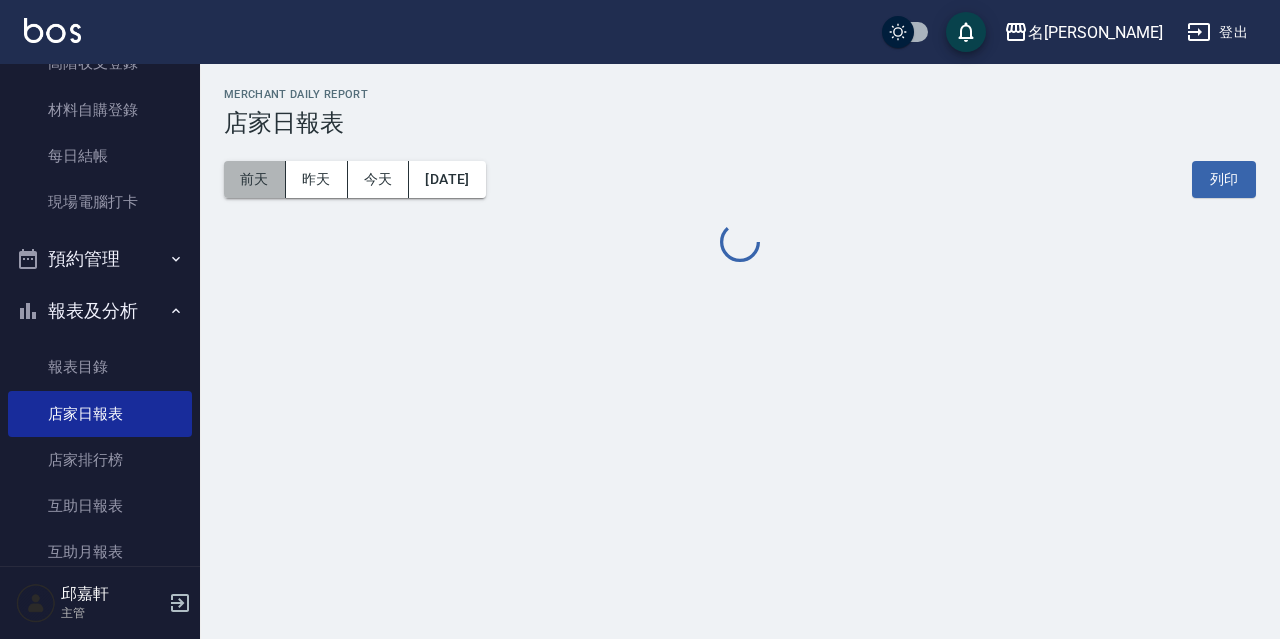 click on "前天" at bounding box center [255, 179] 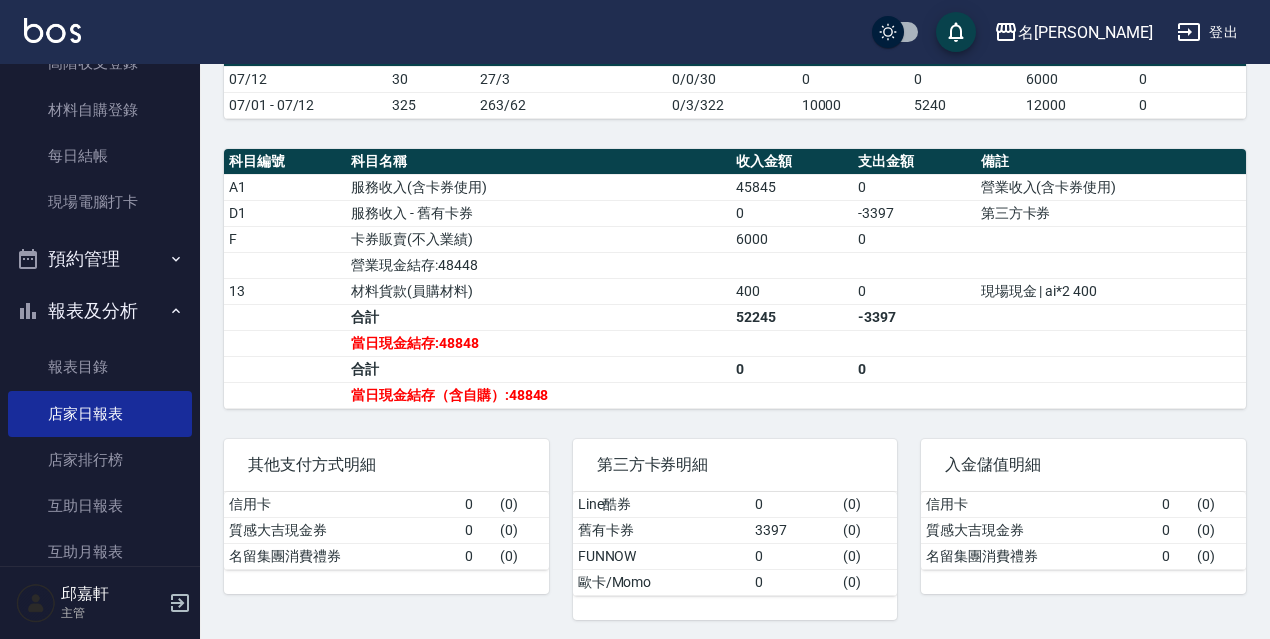 scroll, scrollTop: 620, scrollLeft: 0, axis: vertical 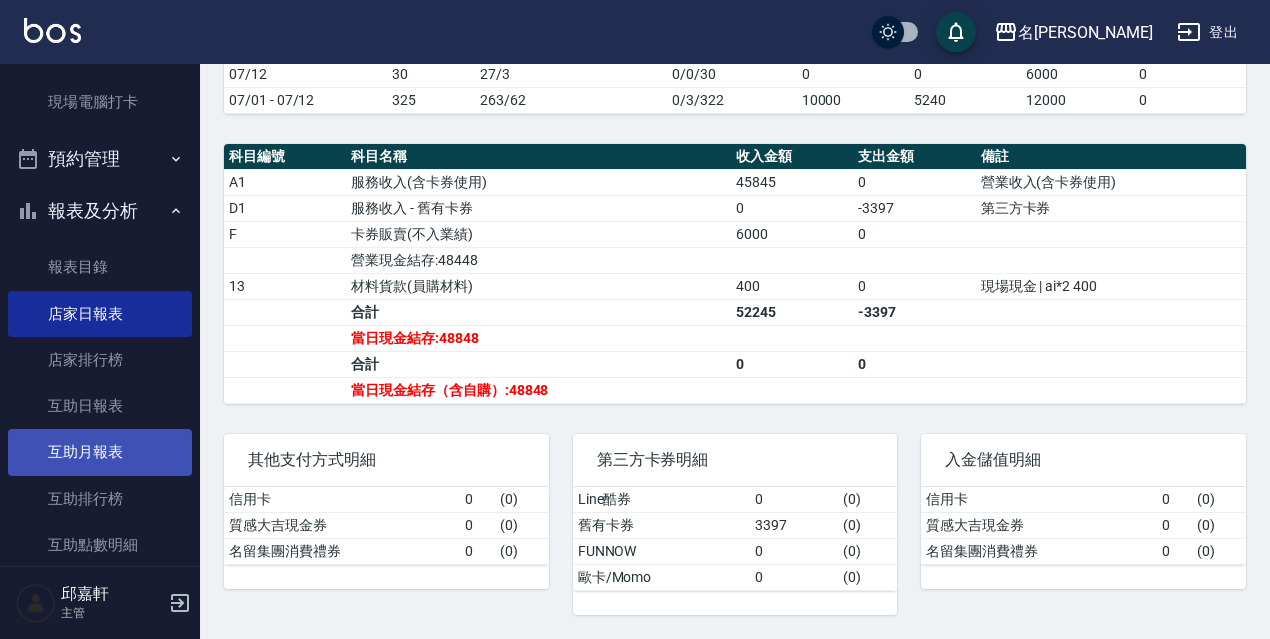 click on "互助月報表" at bounding box center [100, 452] 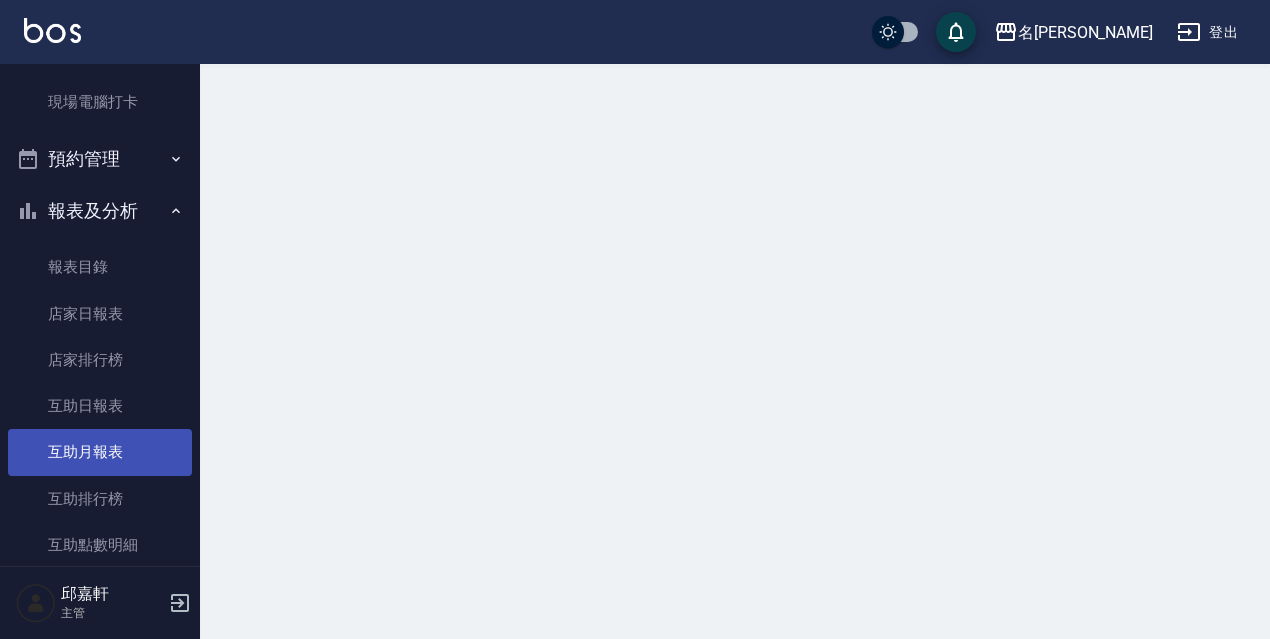scroll, scrollTop: 0, scrollLeft: 0, axis: both 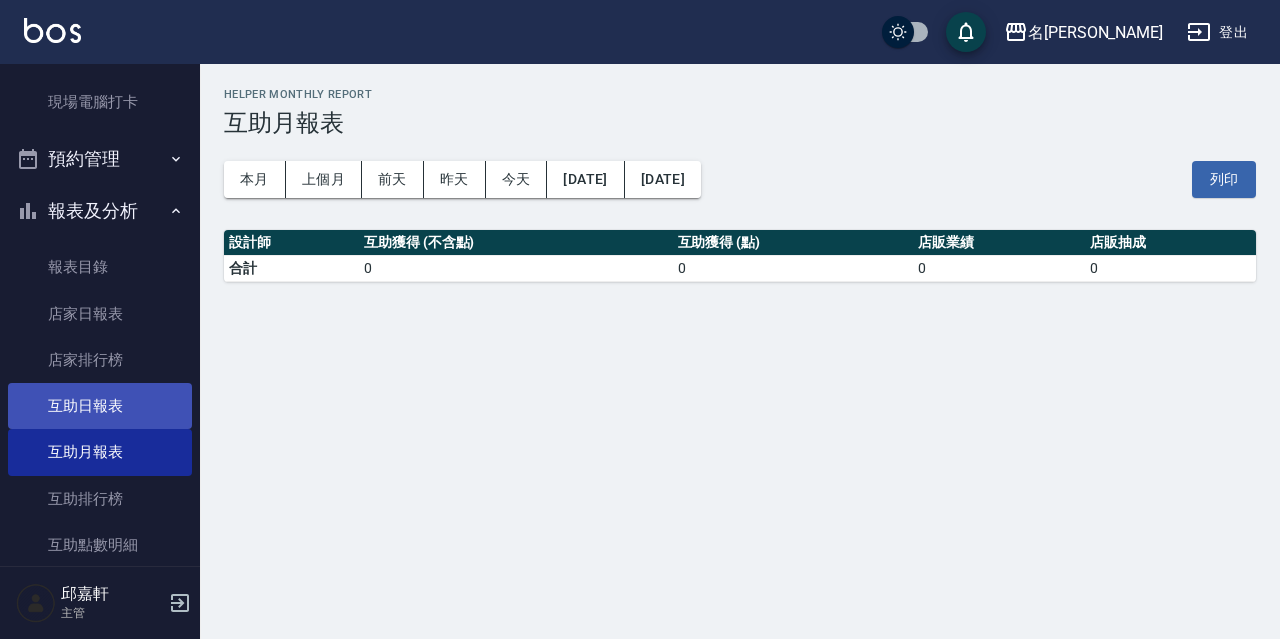 click on "互助日報表" at bounding box center (100, 406) 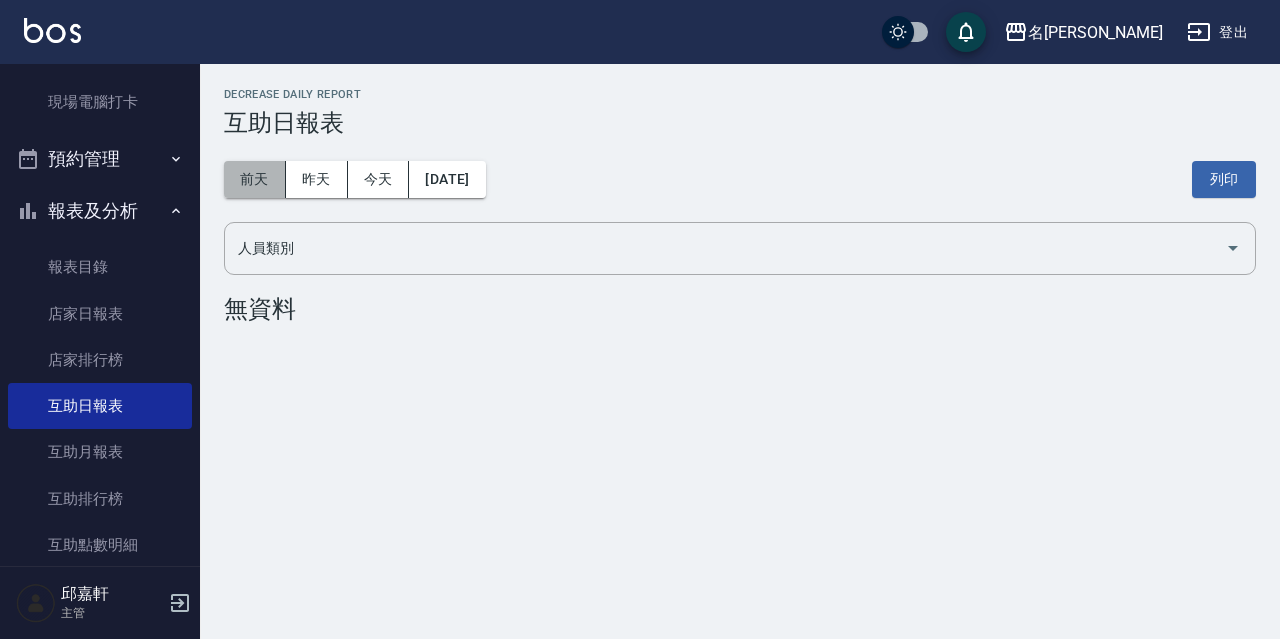 click on "前天" at bounding box center [255, 179] 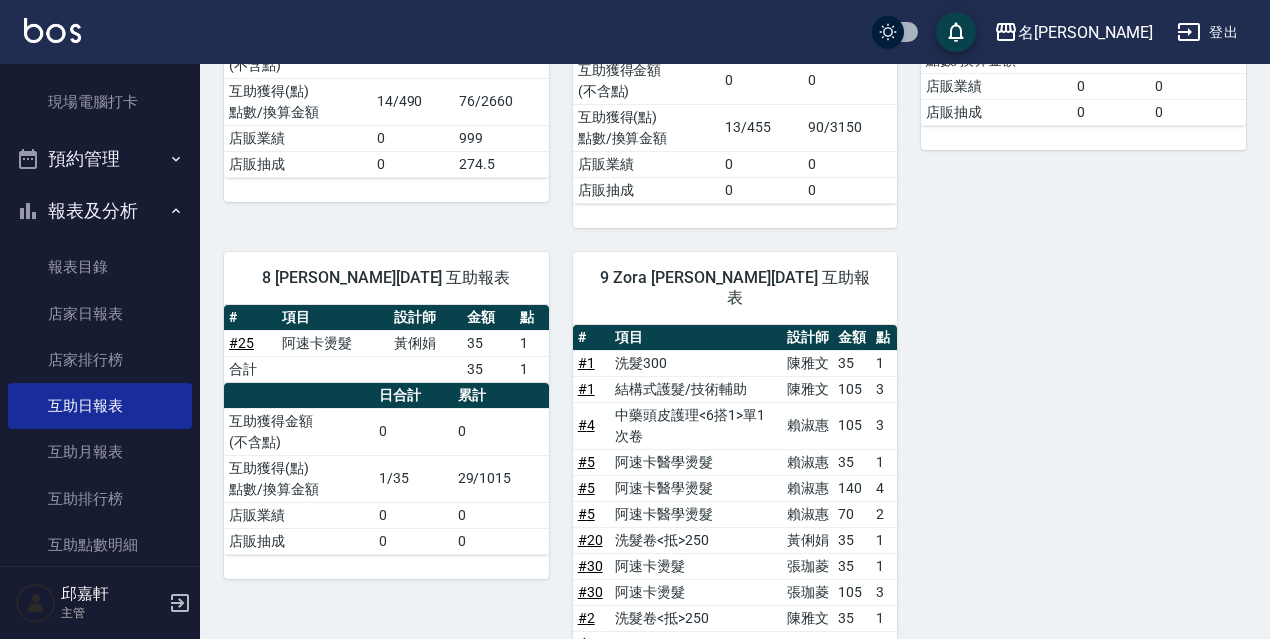 scroll, scrollTop: 697, scrollLeft: 0, axis: vertical 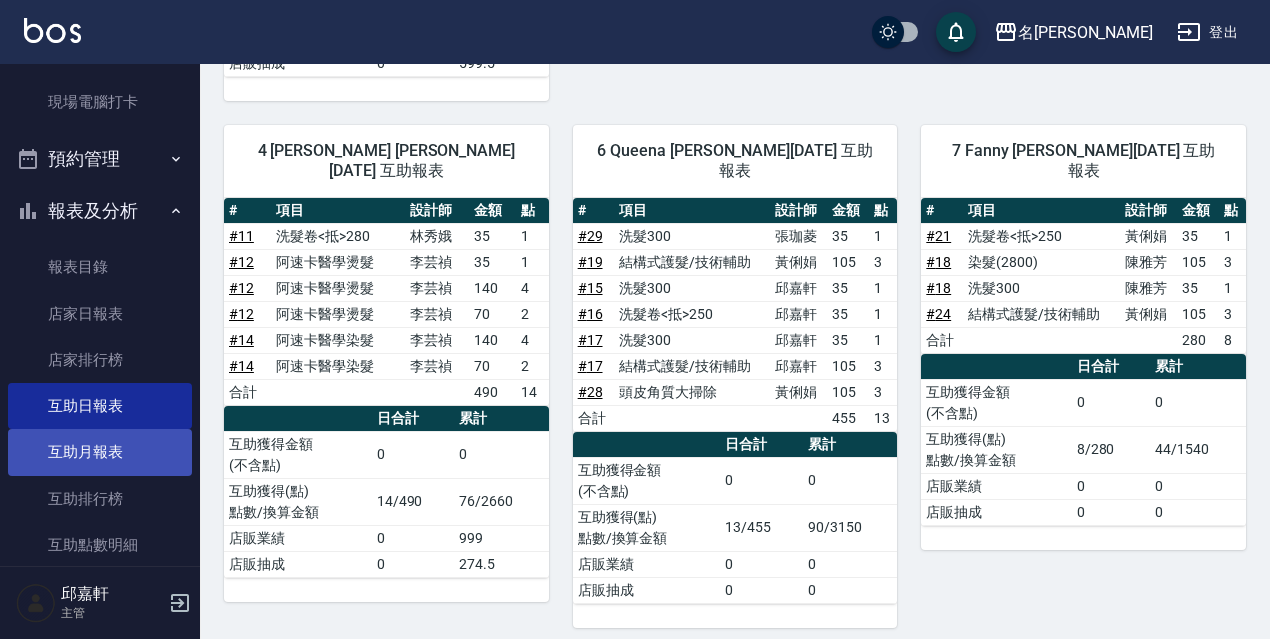 click on "互助月報表" at bounding box center (100, 452) 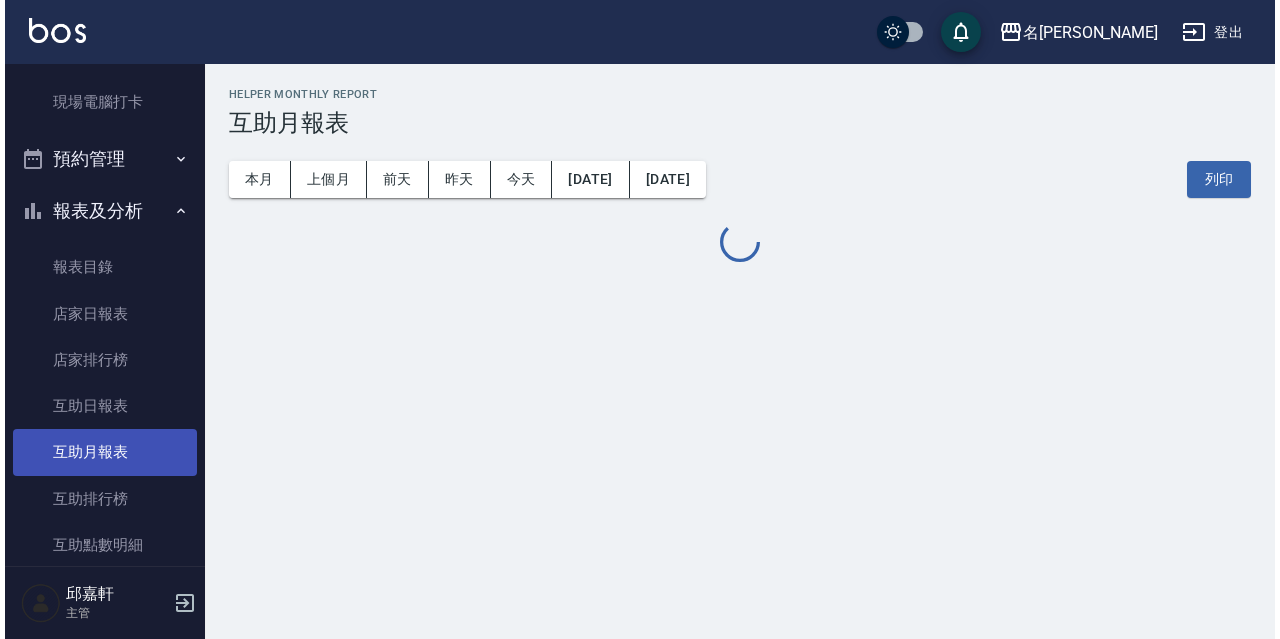 scroll, scrollTop: 0, scrollLeft: 0, axis: both 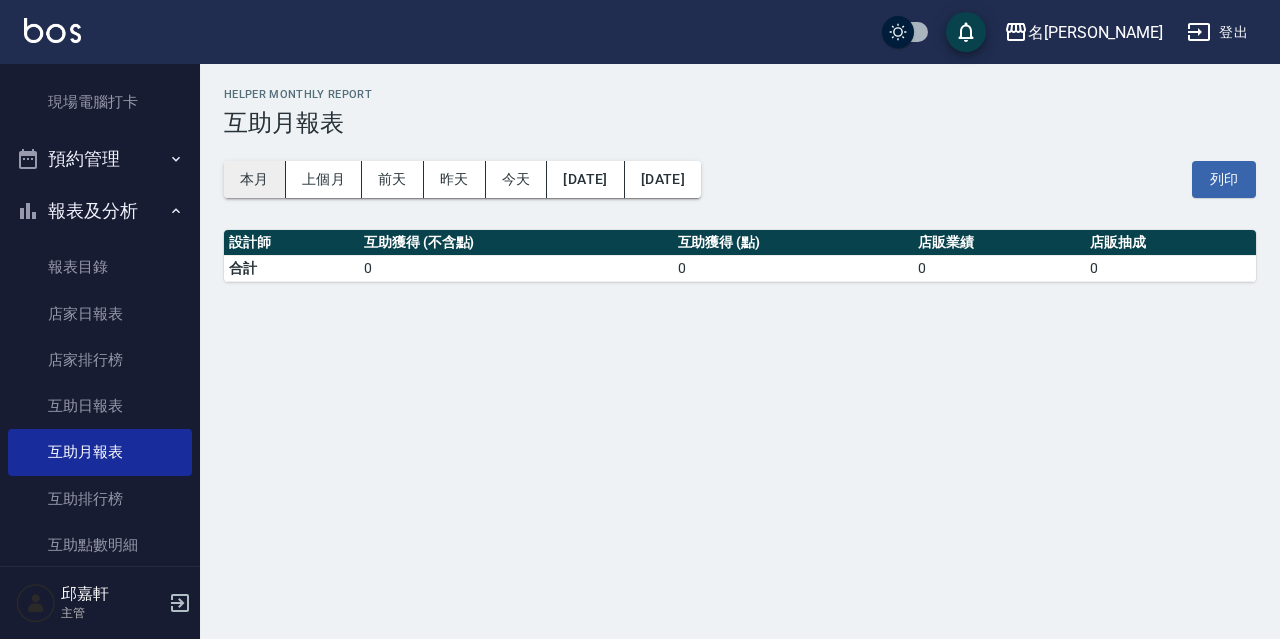 click on "本月" at bounding box center (255, 179) 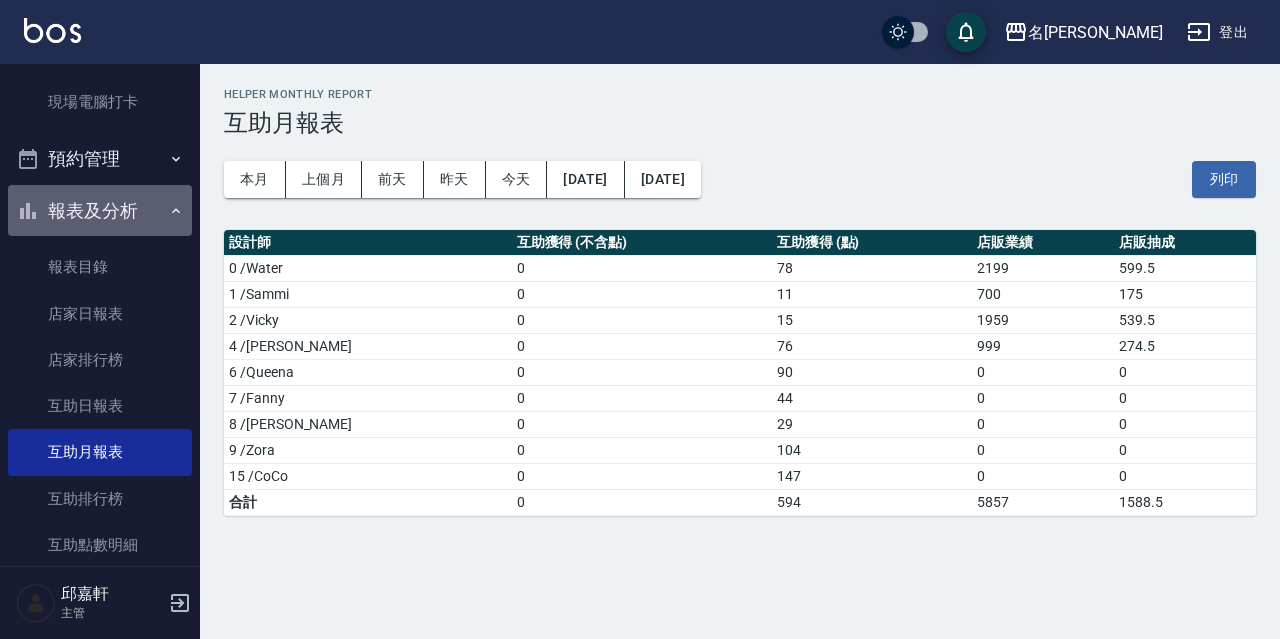 click on "報表及分析" at bounding box center (100, 211) 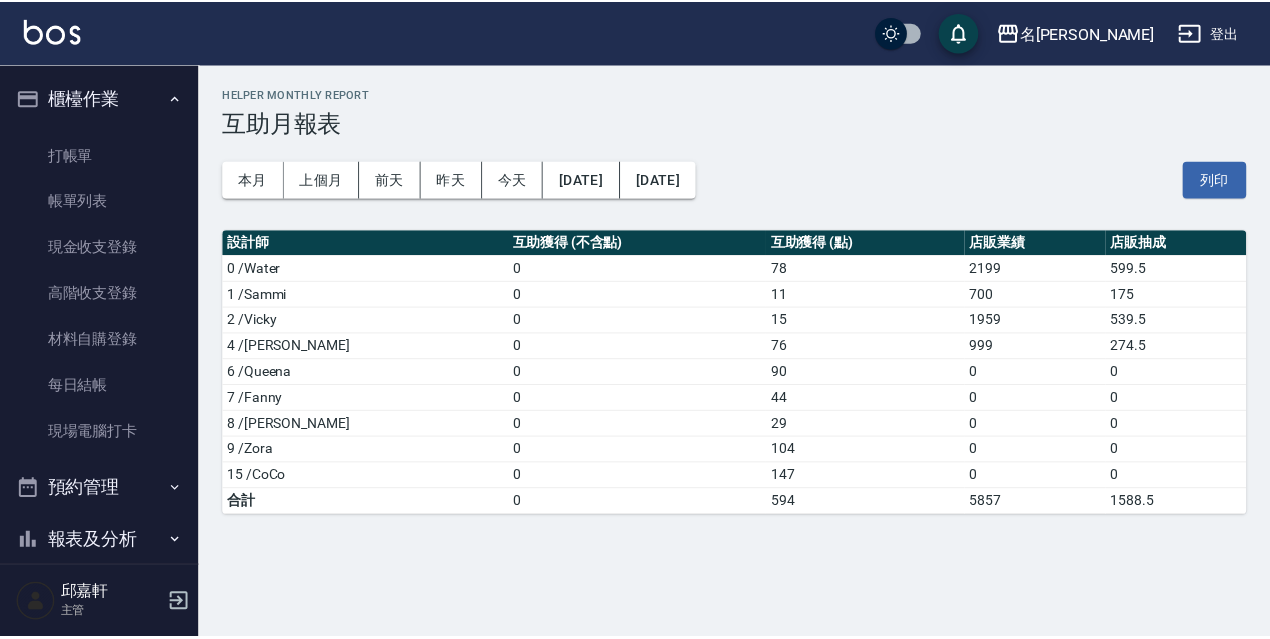 scroll, scrollTop: 100, scrollLeft: 0, axis: vertical 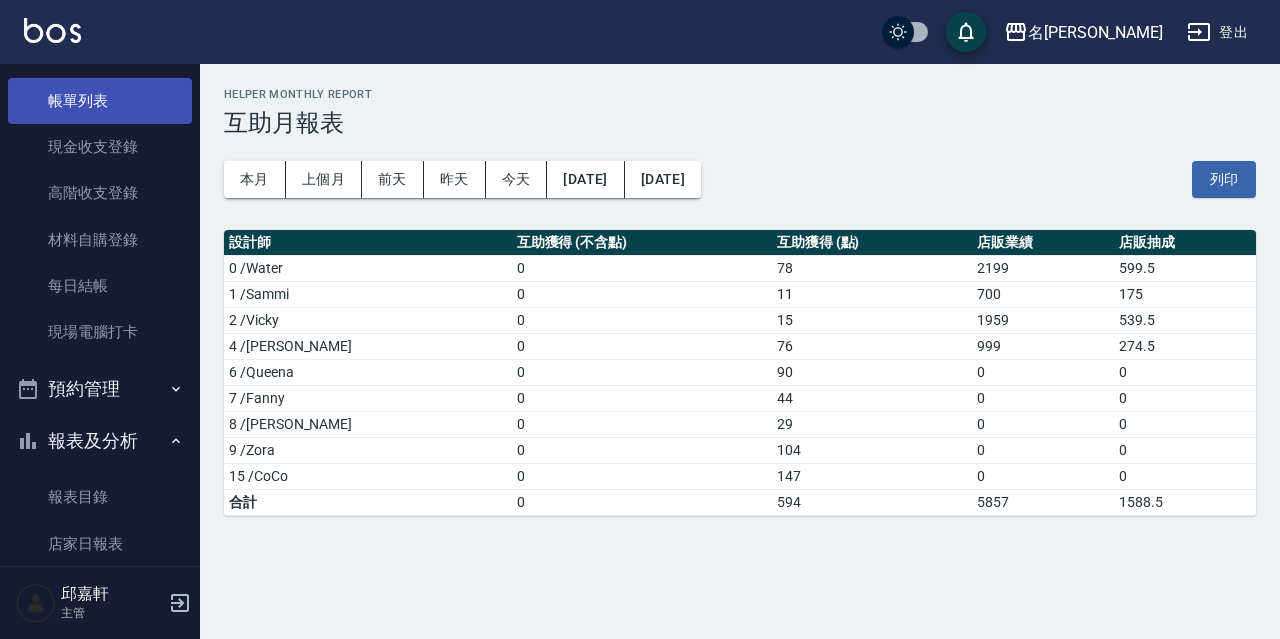click on "帳單列表" at bounding box center [100, 101] 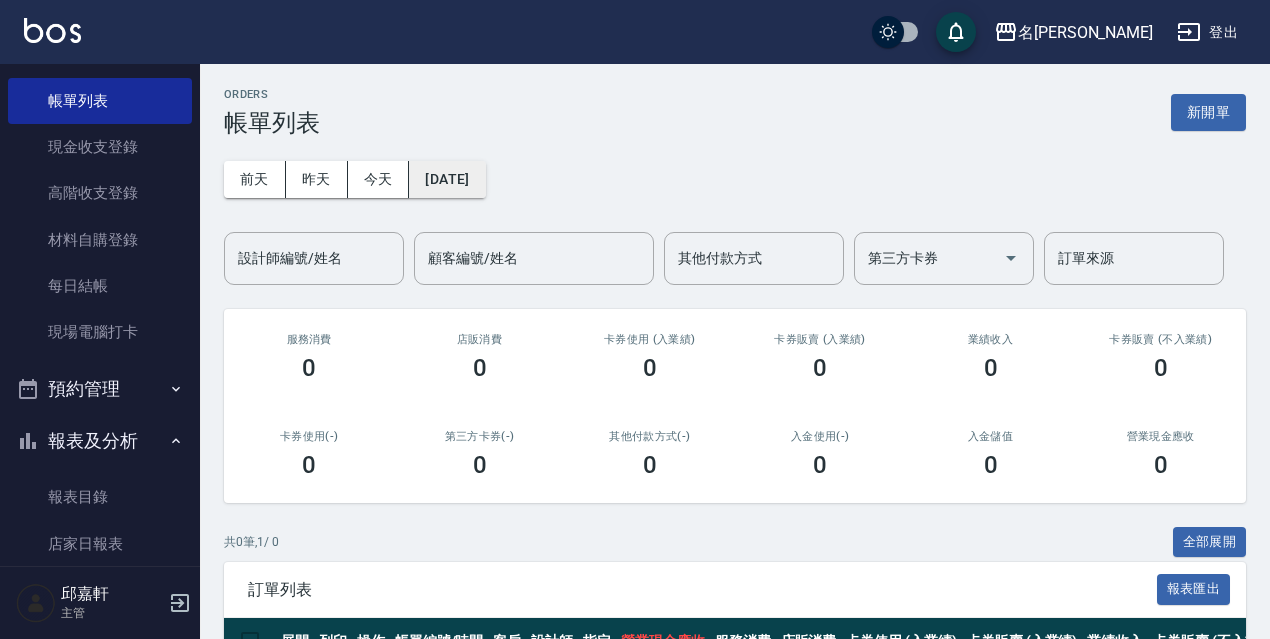 click on "[DATE]" at bounding box center (447, 179) 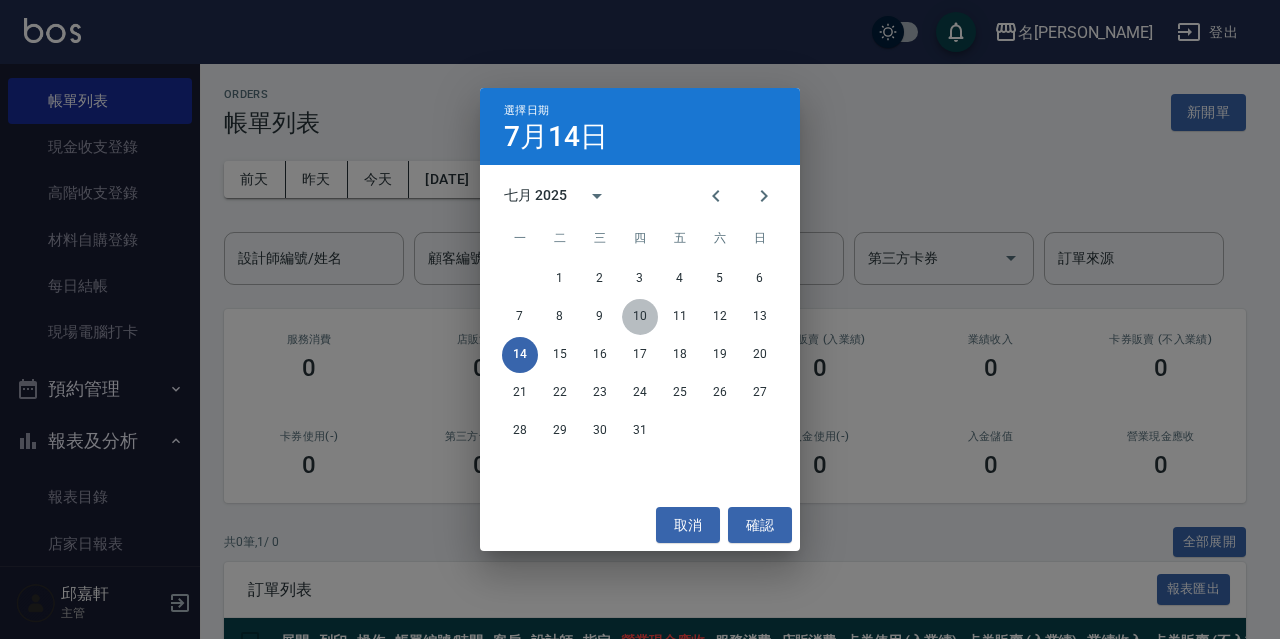 click on "10" at bounding box center (640, 317) 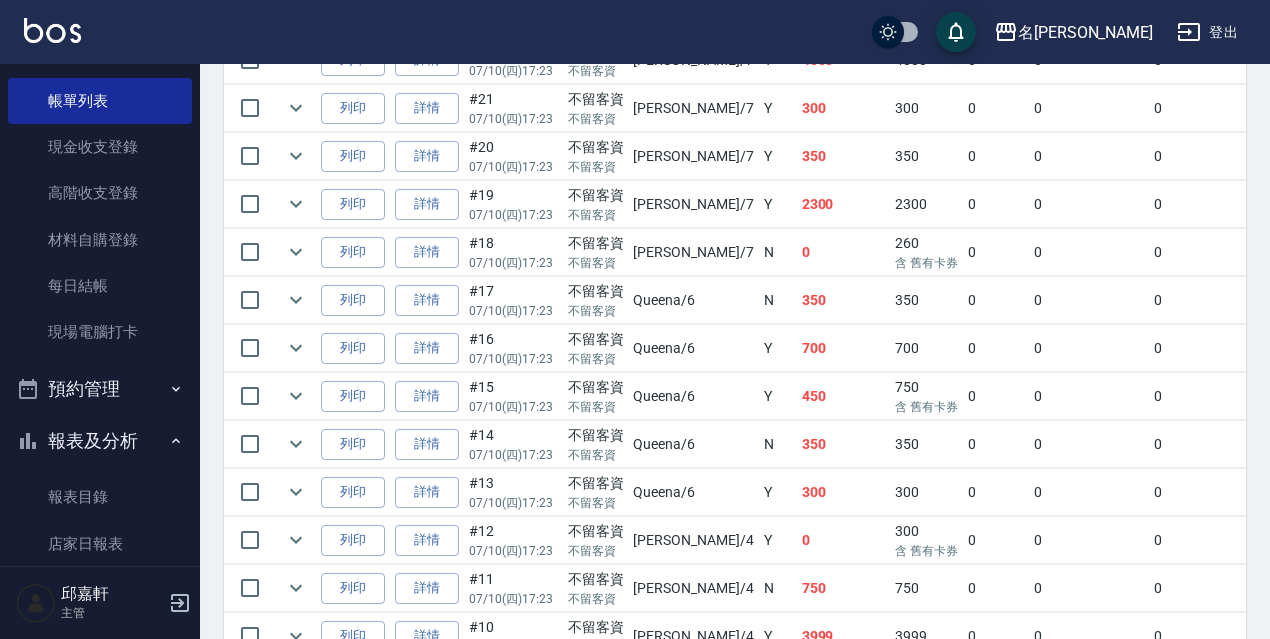 scroll, scrollTop: 1847, scrollLeft: 0, axis: vertical 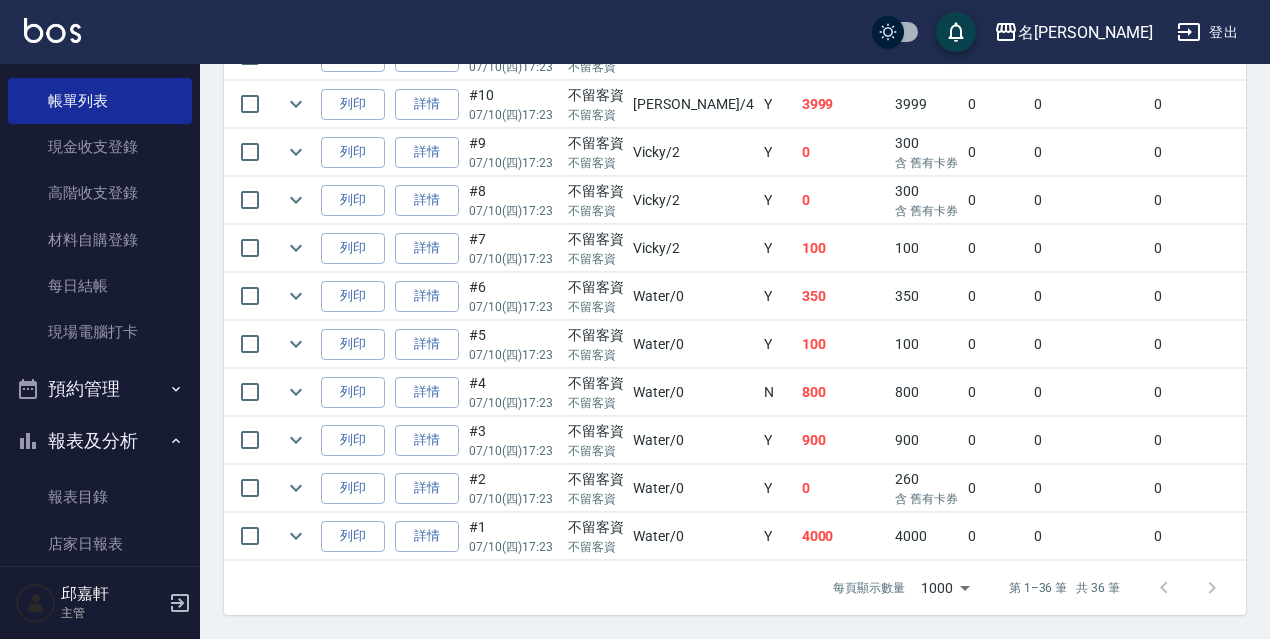click on "0" at bounding box center [1089, 440] 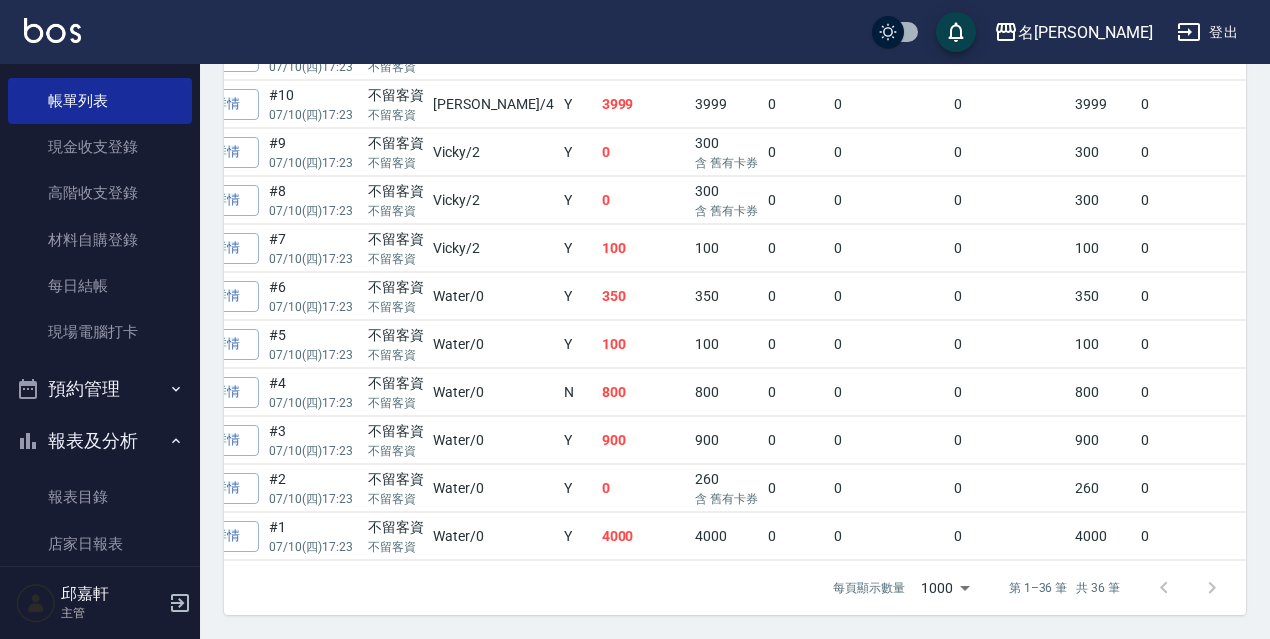 scroll, scrollTop: 0, scrollLeft: 240, axis: horizontal 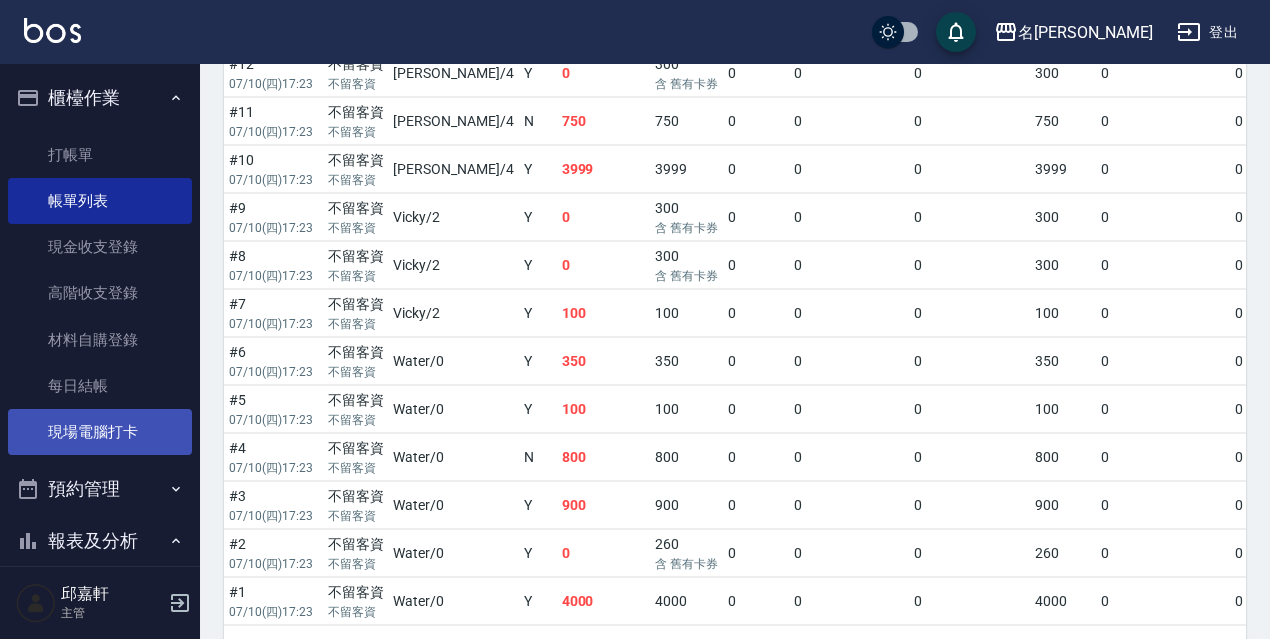 click on "現場電腦打卡" at bounding box center (100, 432) 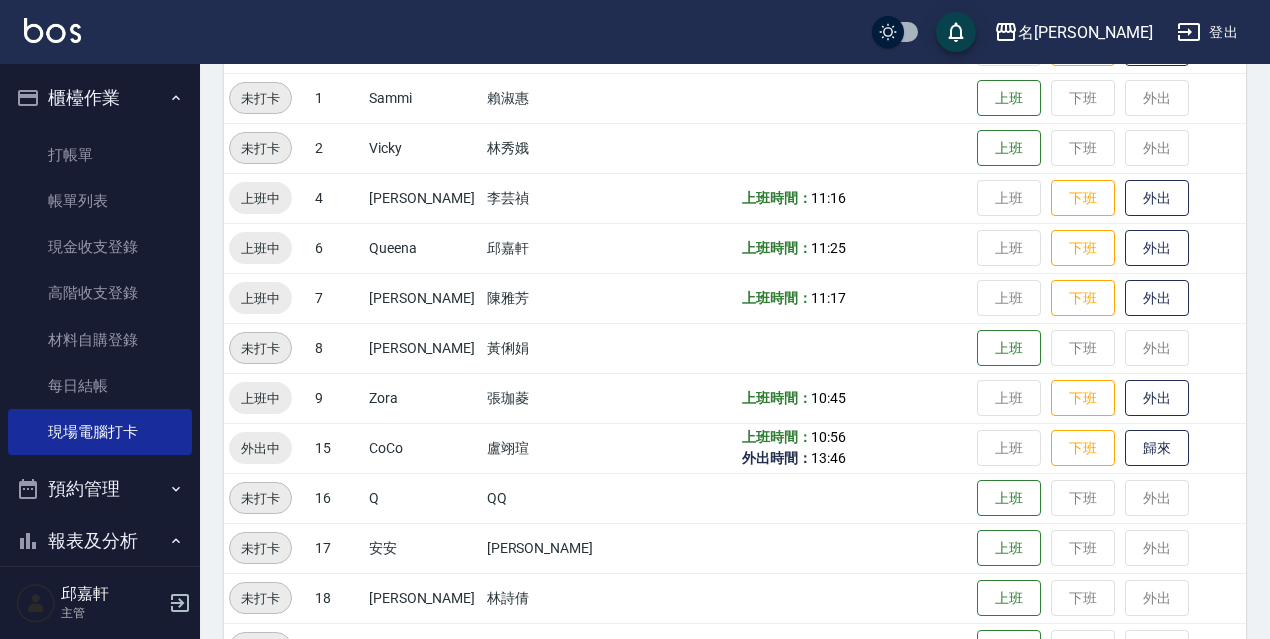 scroll, scrollTop: 400, scrollLeft: 0, axis: vertical 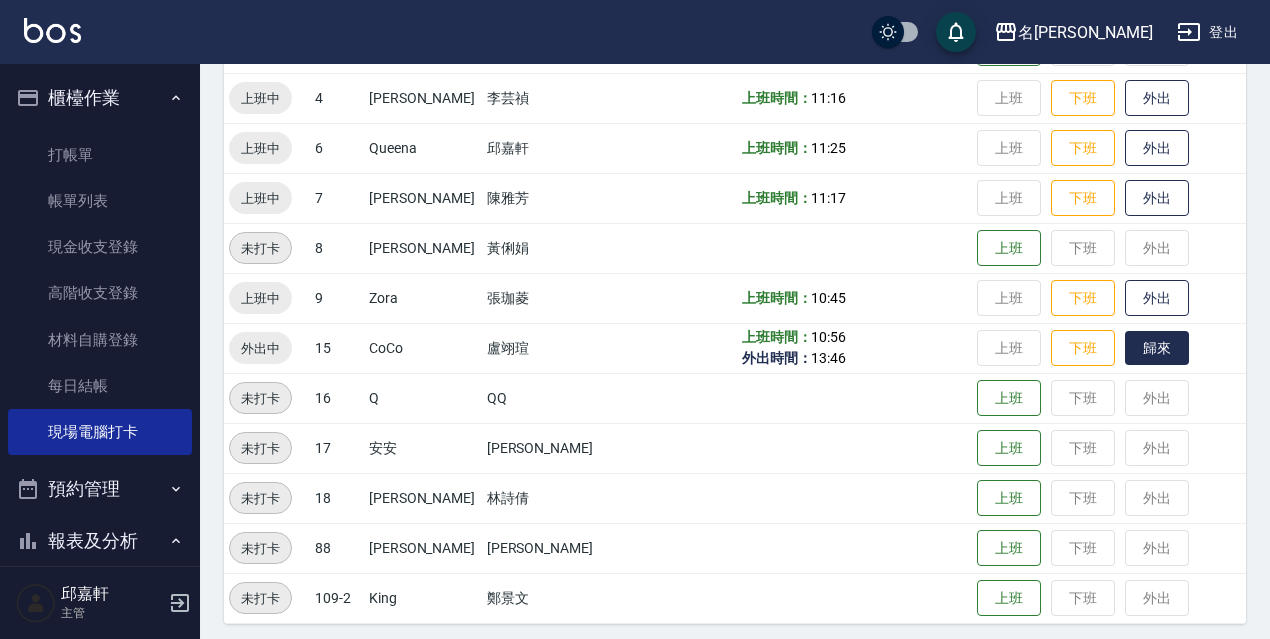 click on "歸來" at bounding box center [1157, 348] 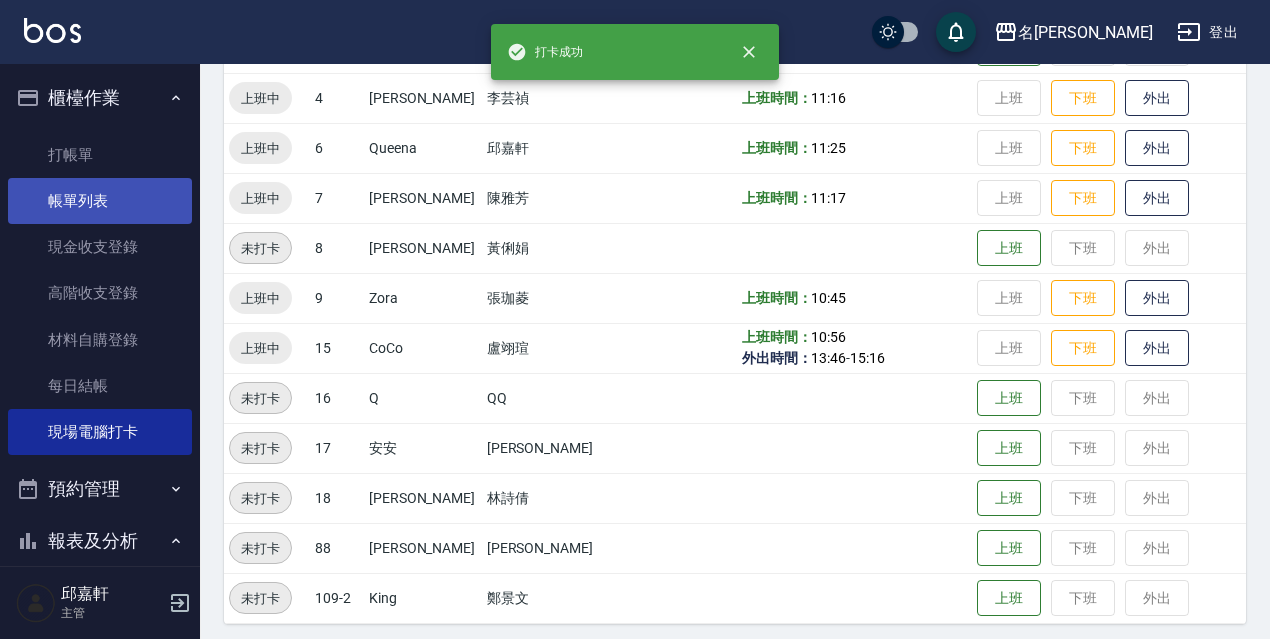 click on "帳單列表" at bounding box center (100, 201) 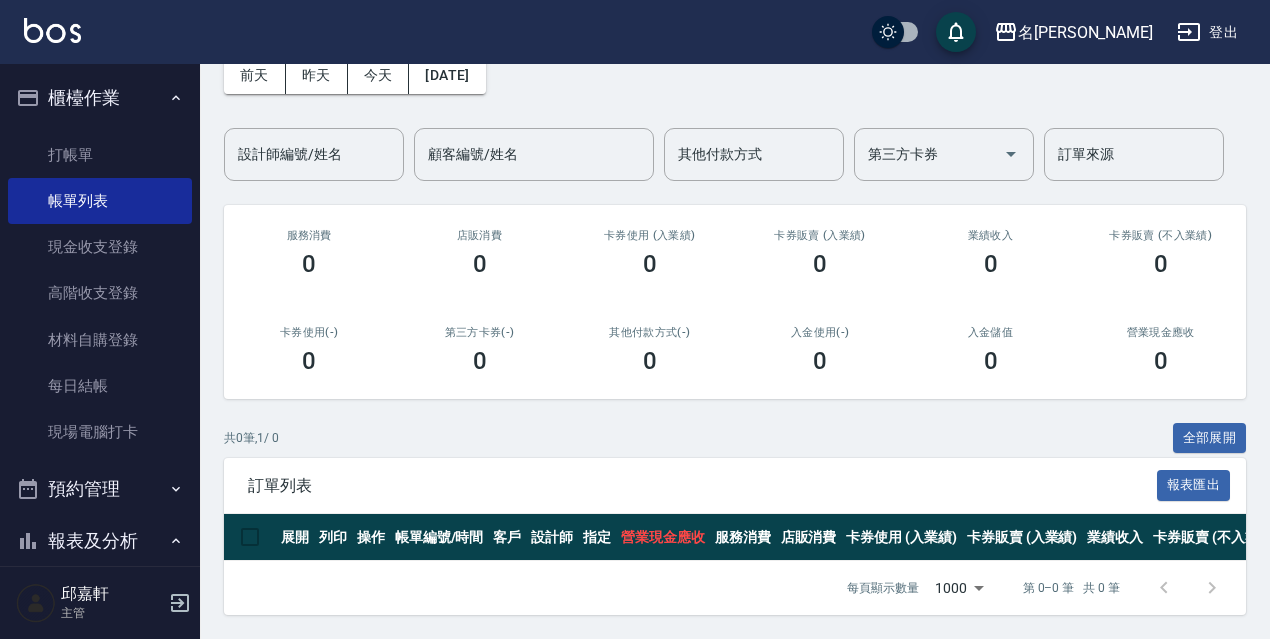 scroll, scrollTop: 0, scrollLeft: 0, axis: both 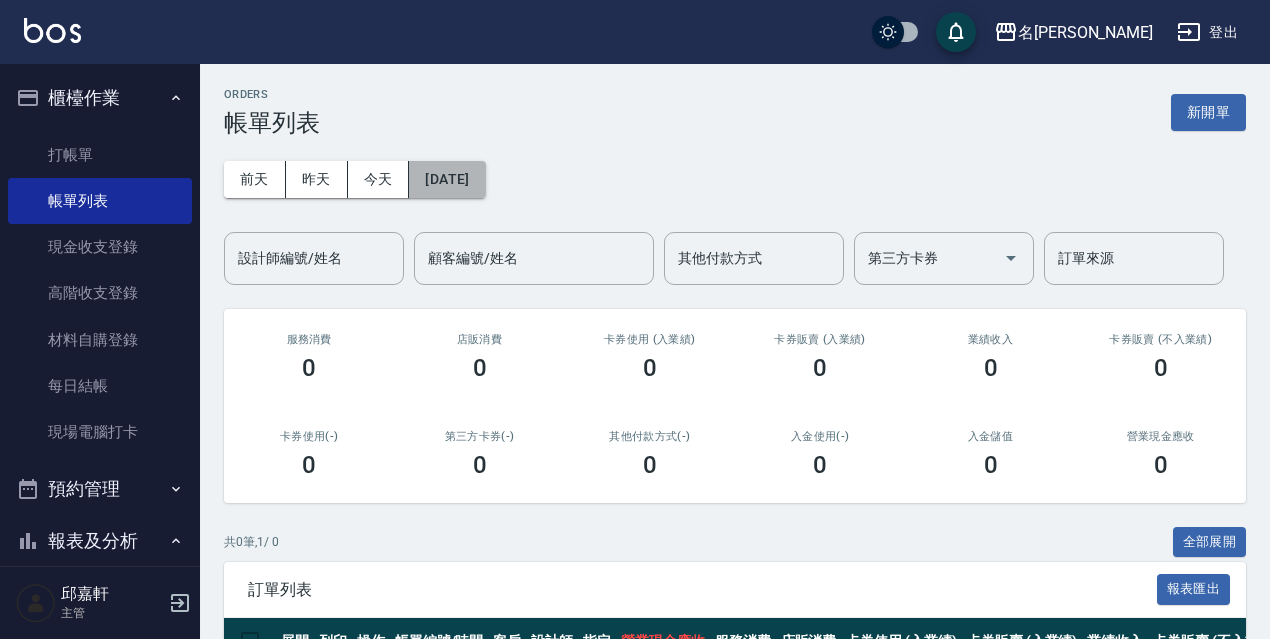 click on "[DATE]" at bounding box center (447, 179) 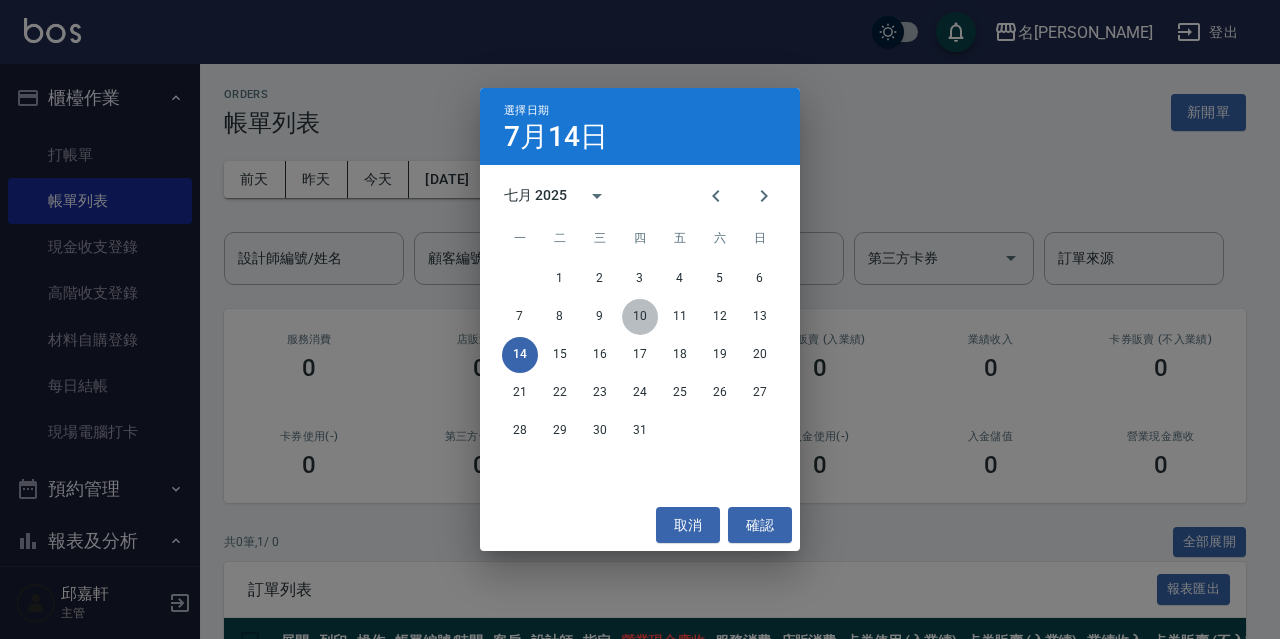 click on "10" at bounding box center [640, 317] 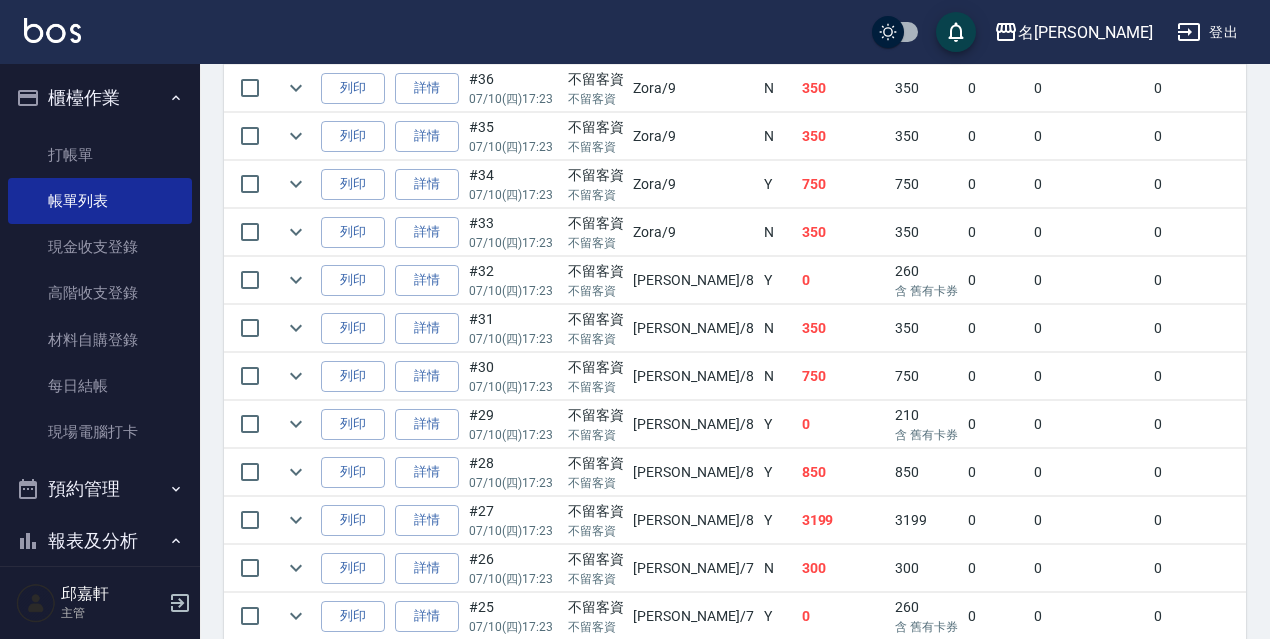 click on "Cindy /8" at bounding box center (693, 328) 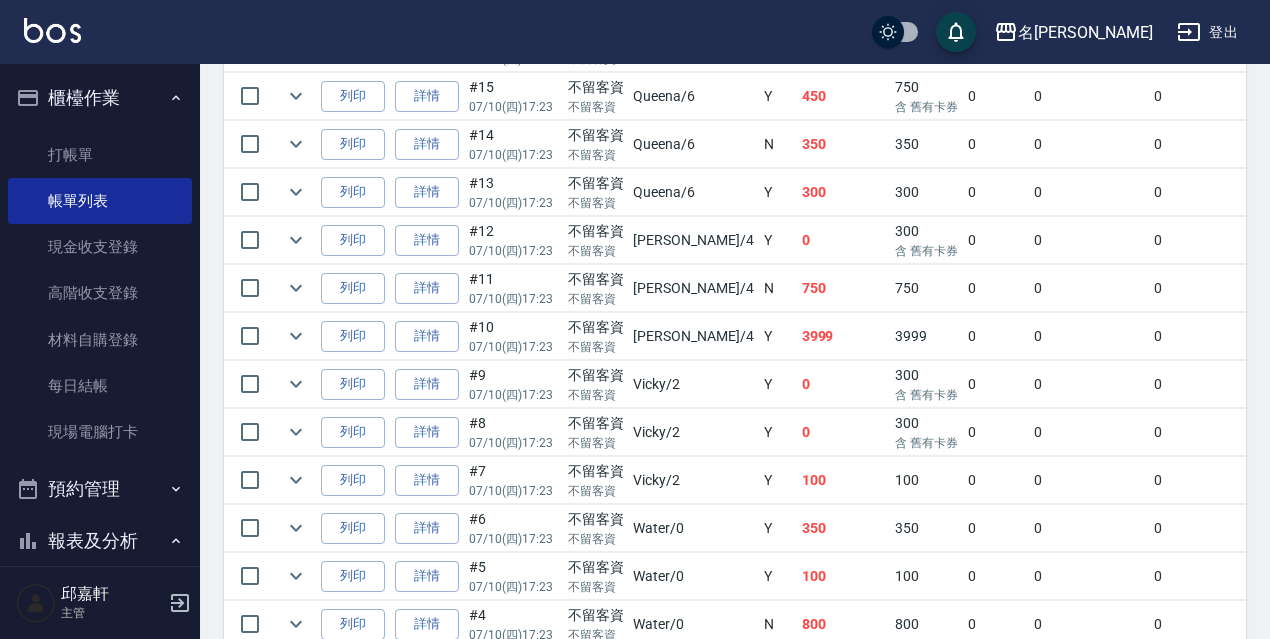 scroll, scrollTop: 1400, scrollLeft: 0, axis: vertical 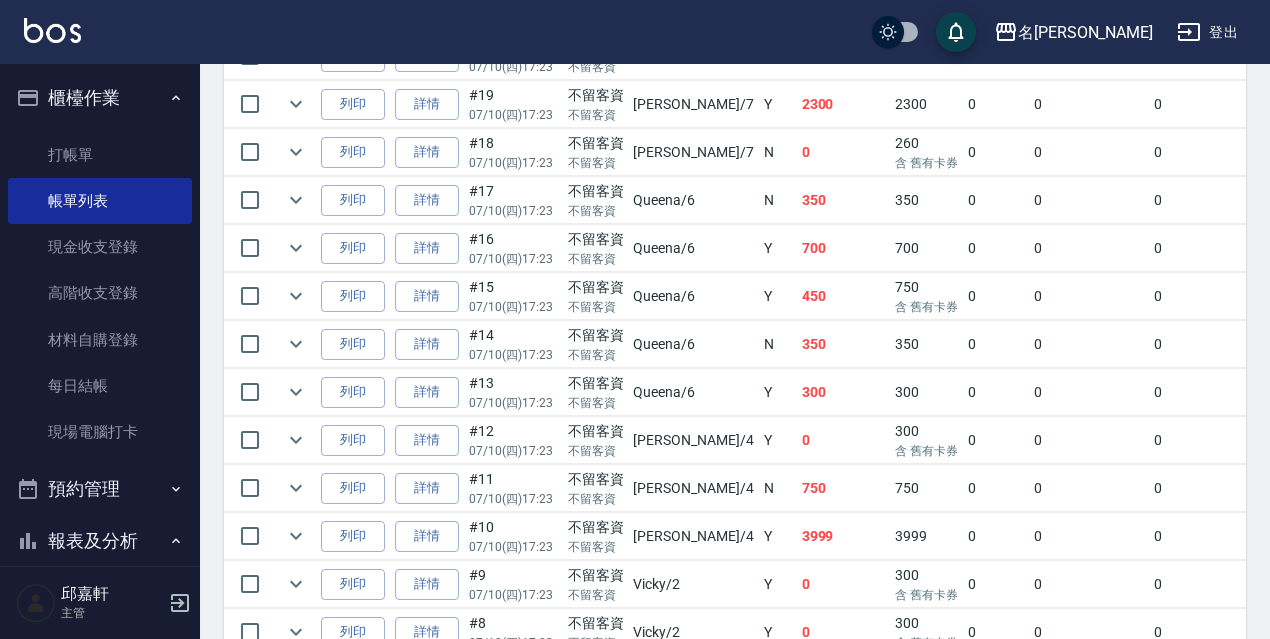 click on "Queena /6" at bounding box center (693, 248) 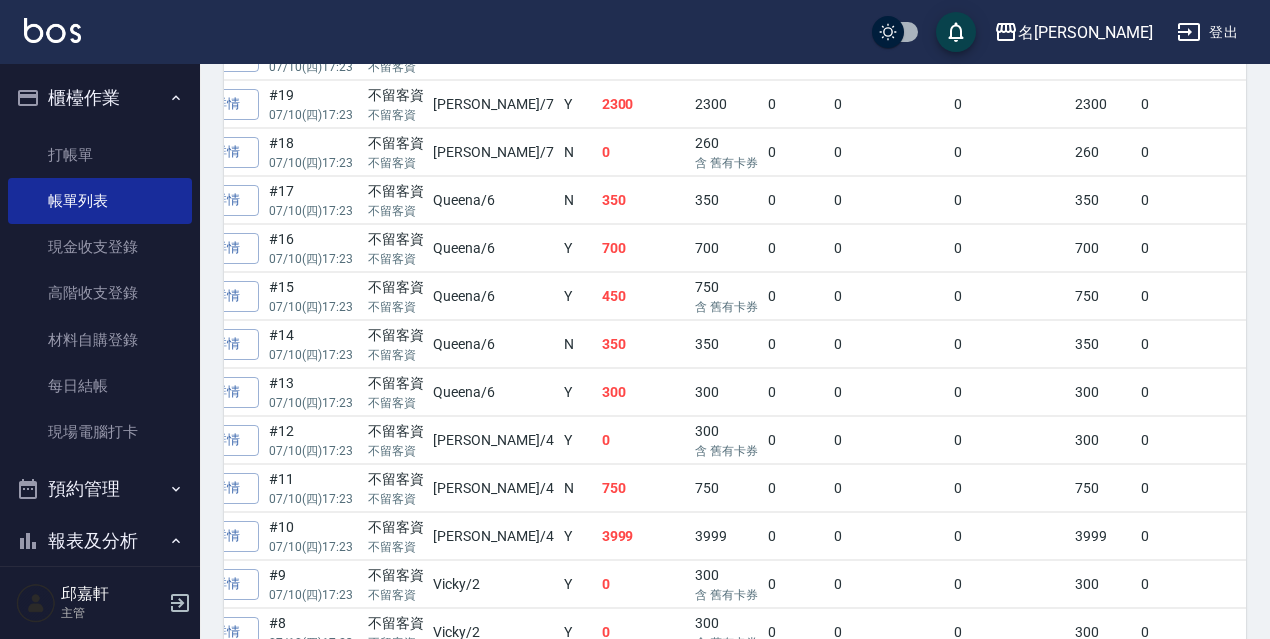 scroll, scrollTop: 0, scrollLeft: 240, axis: horizontal 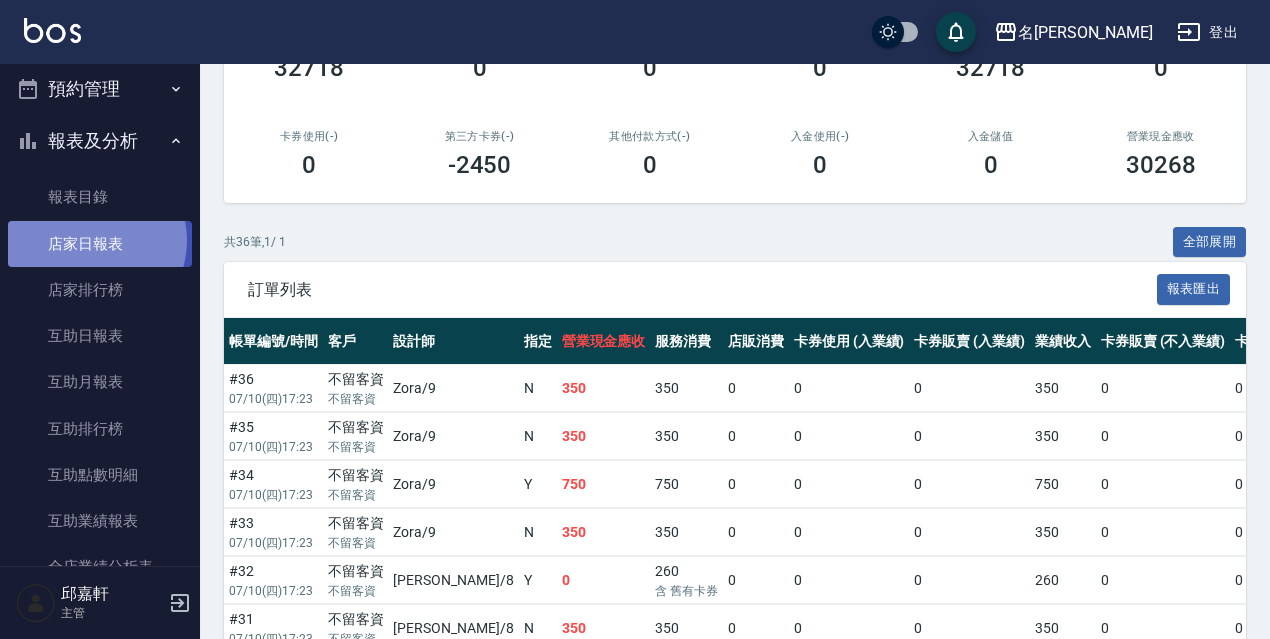 click on "店家日報表" at bounding box center [100, 244] 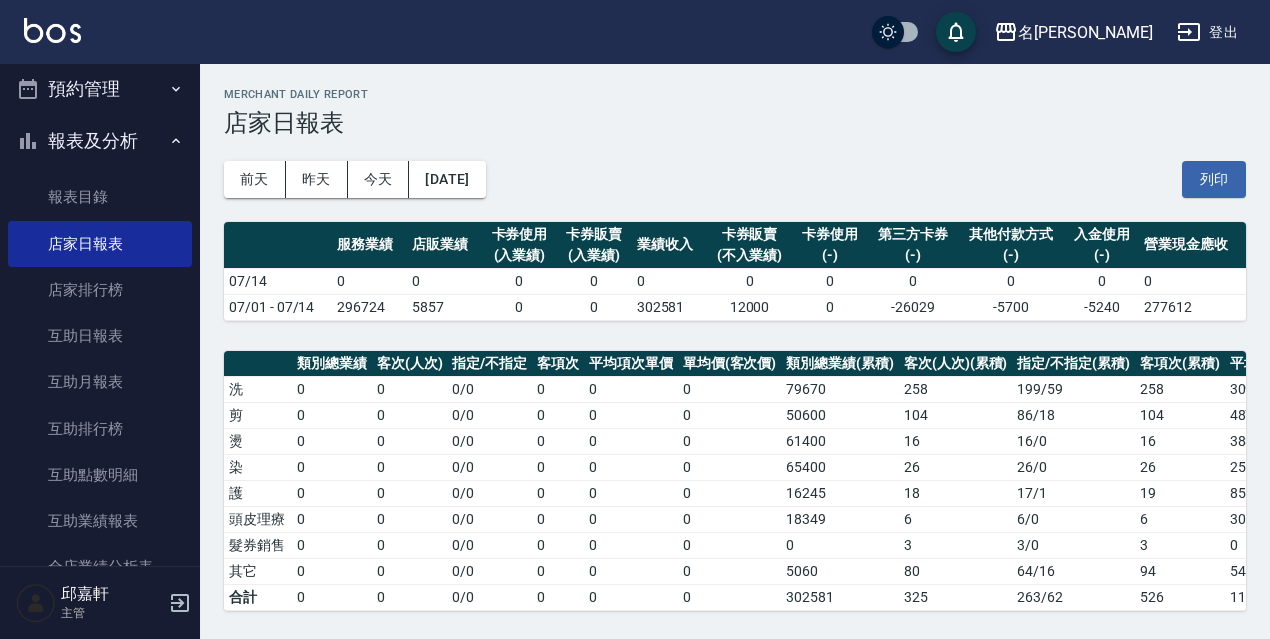 click on "前天 昨天 今天 2025/07/14 列印" at bounding box center [735, 179] 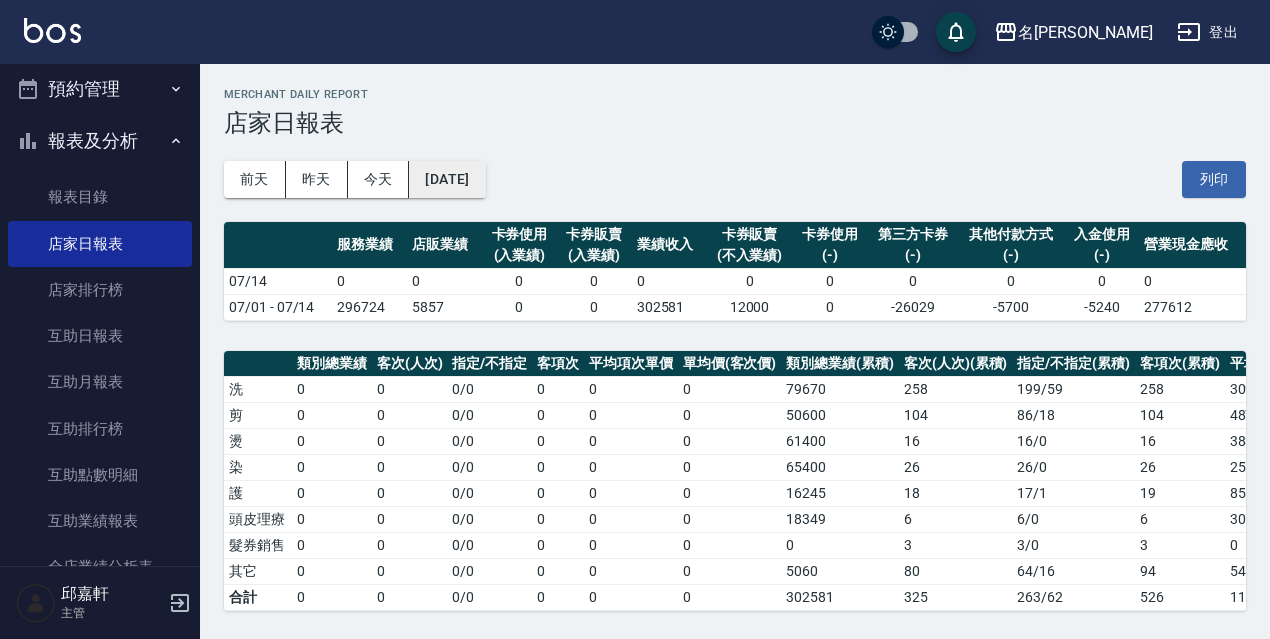 click on "[DATE]" at bounding box center [447, 179] 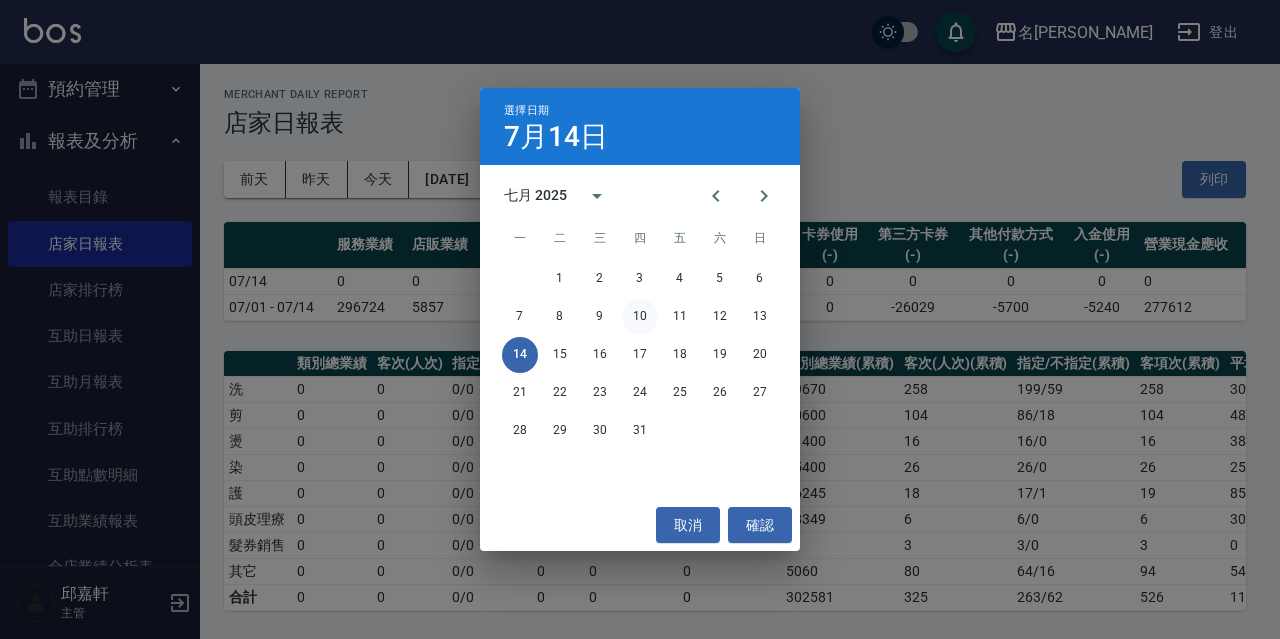 click on "10" at bounding box center [640, 317] 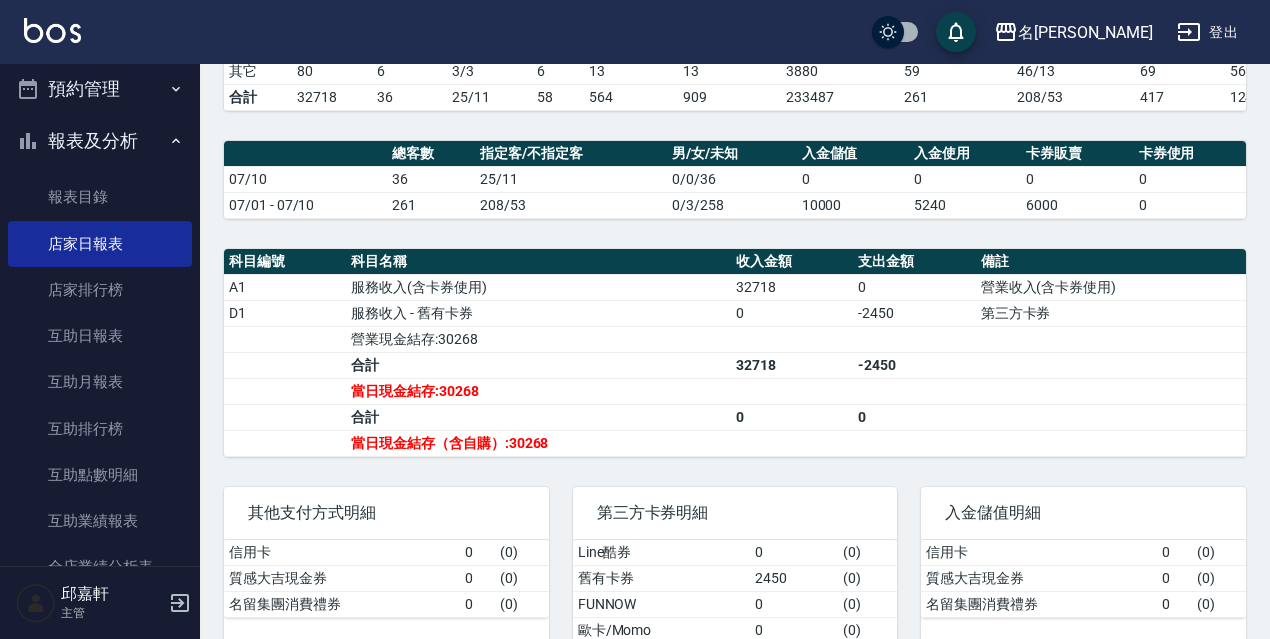 scroll, scrollTop: 568, scrollLeft: 0, axis: vertical 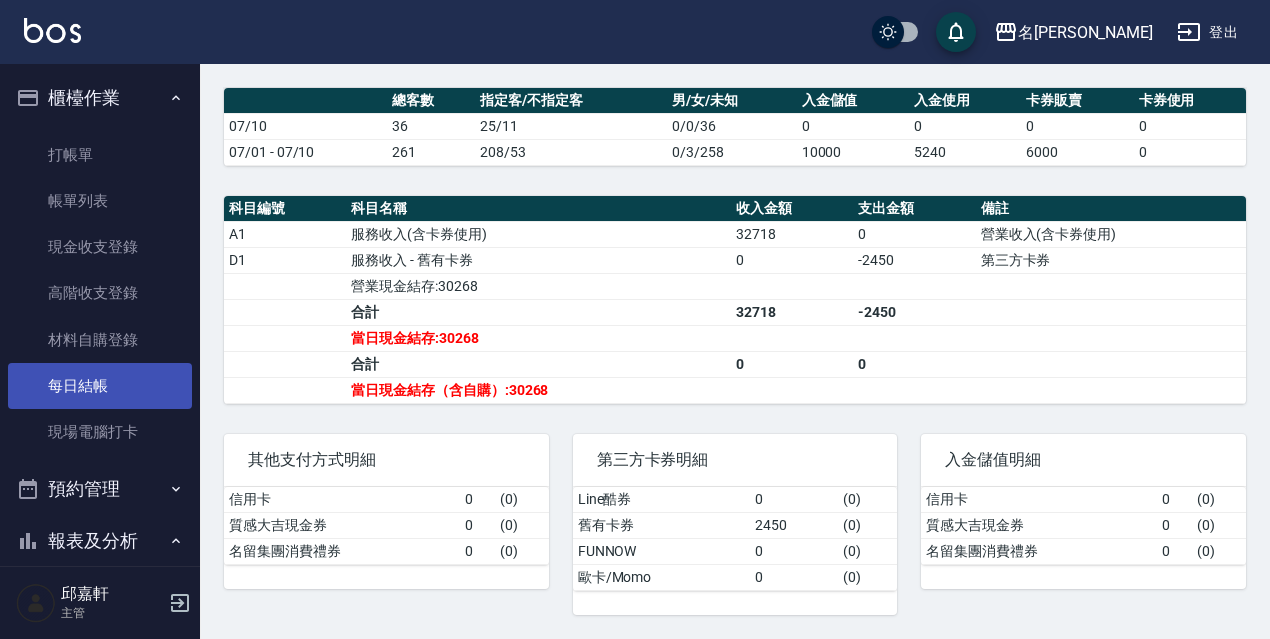click on "每日結帳" at bounding box center [100, 386] 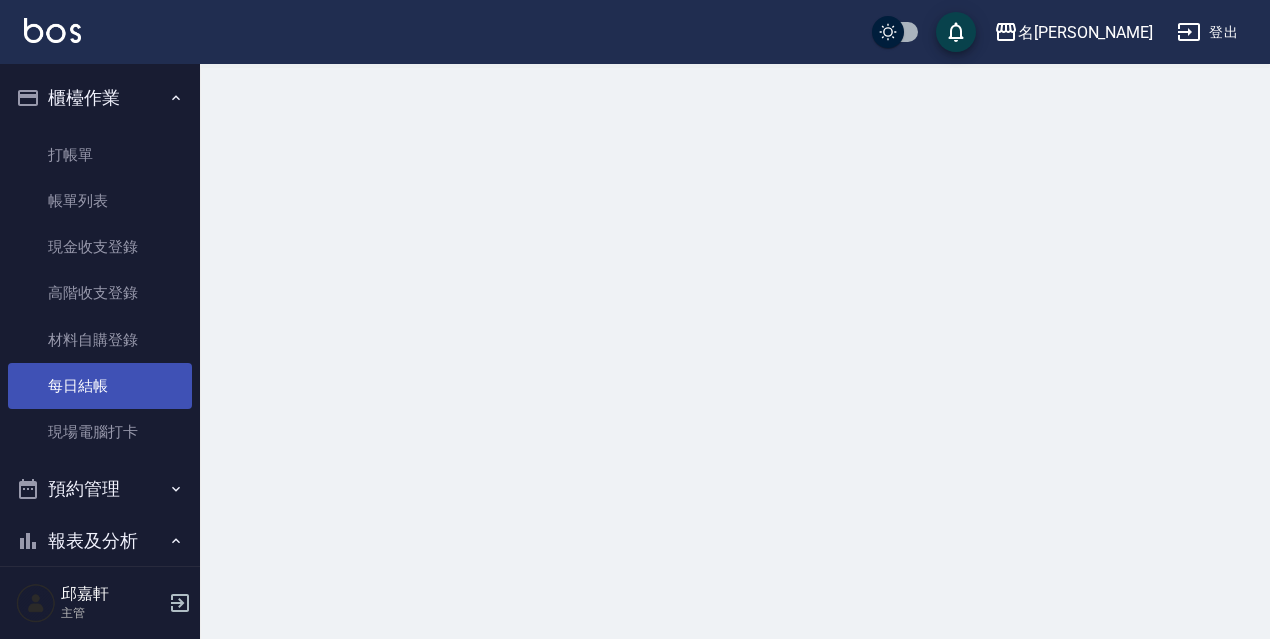 scroll, scrollTop: 0, scrollLeft: 0, axis: both 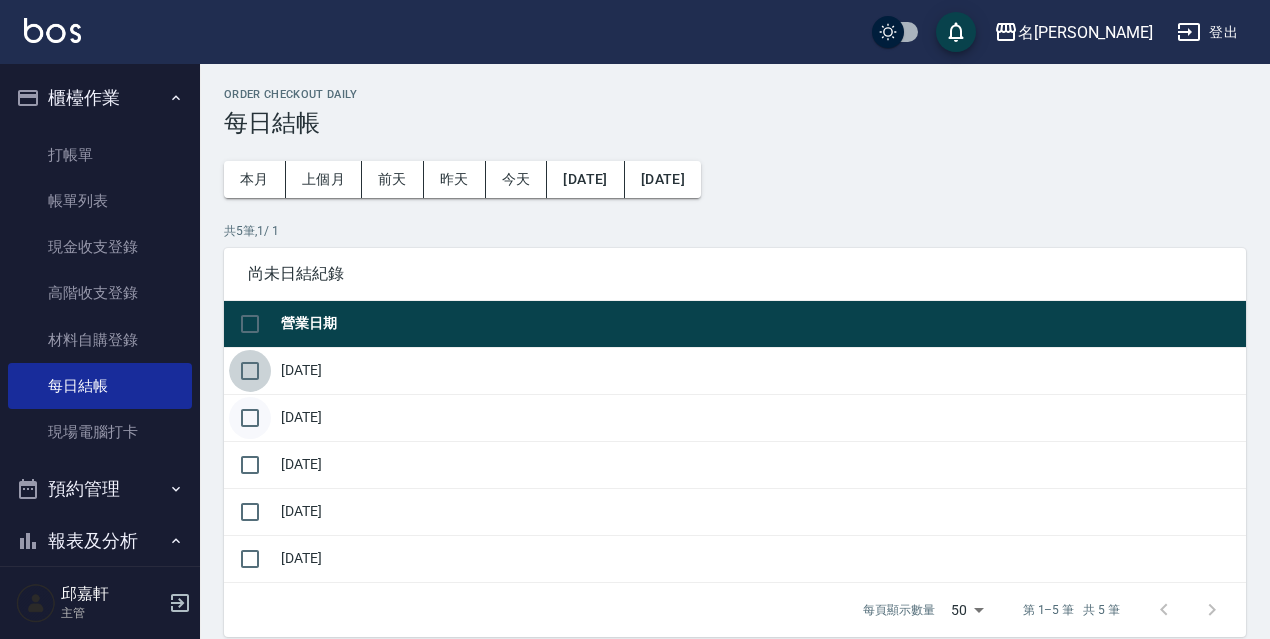 drag, startPoint x: 256, startPoint y: 360, endPoint x: 254, endPoint y: 406, distance: 46.043457 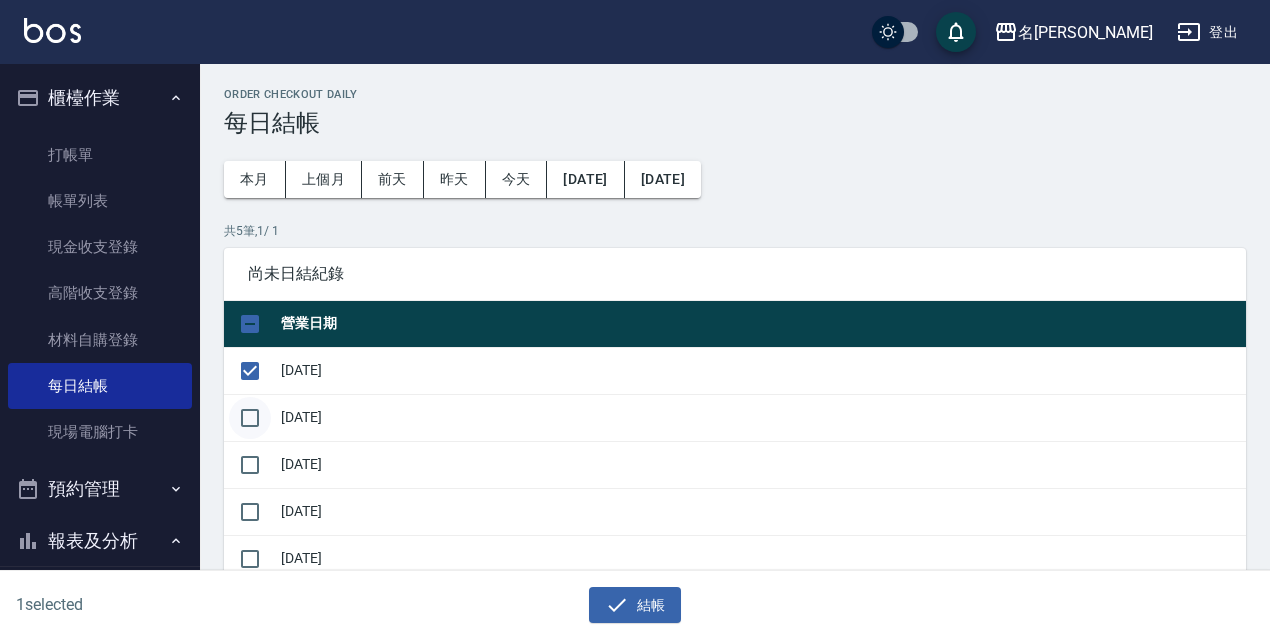 click at bounding box center (250, 418) 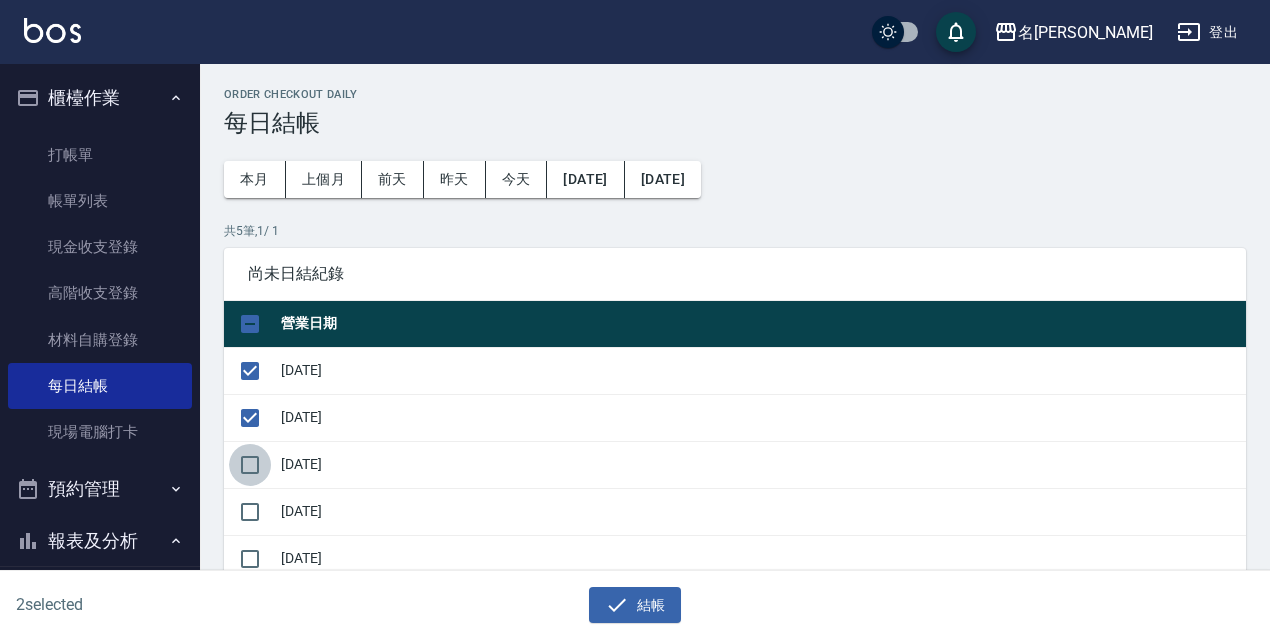 click at bounding box center (250, 465) 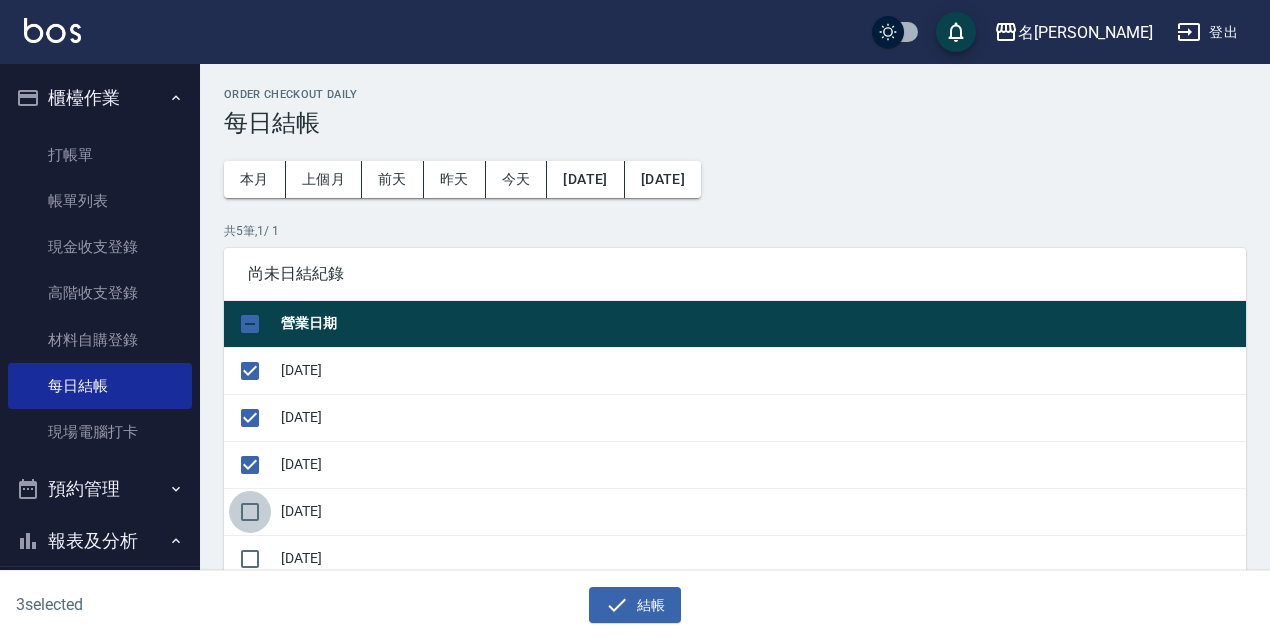 click at bounding box center [250, 512] 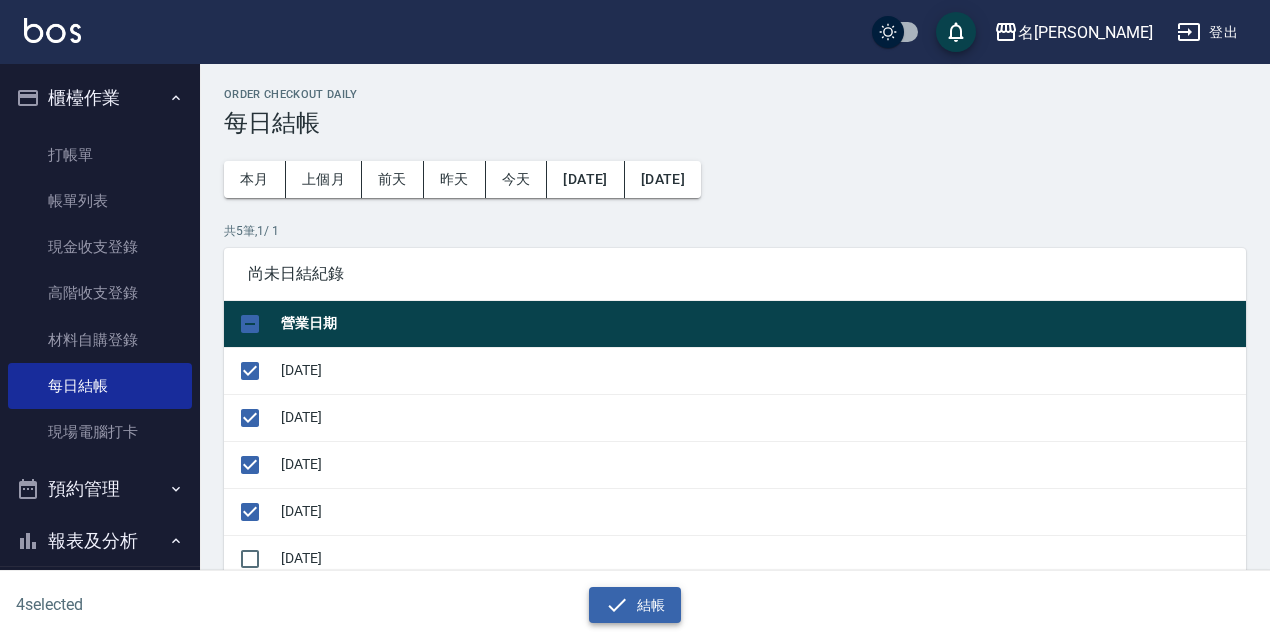 click 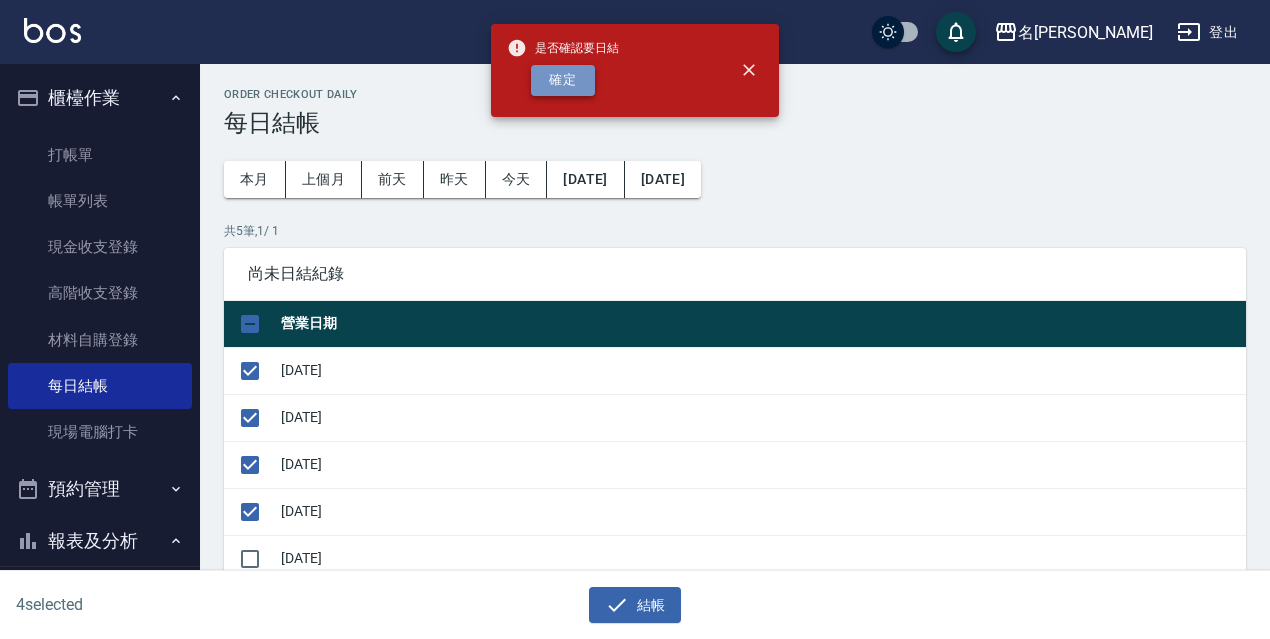 click on "確定" at bounding box center [563, 80] 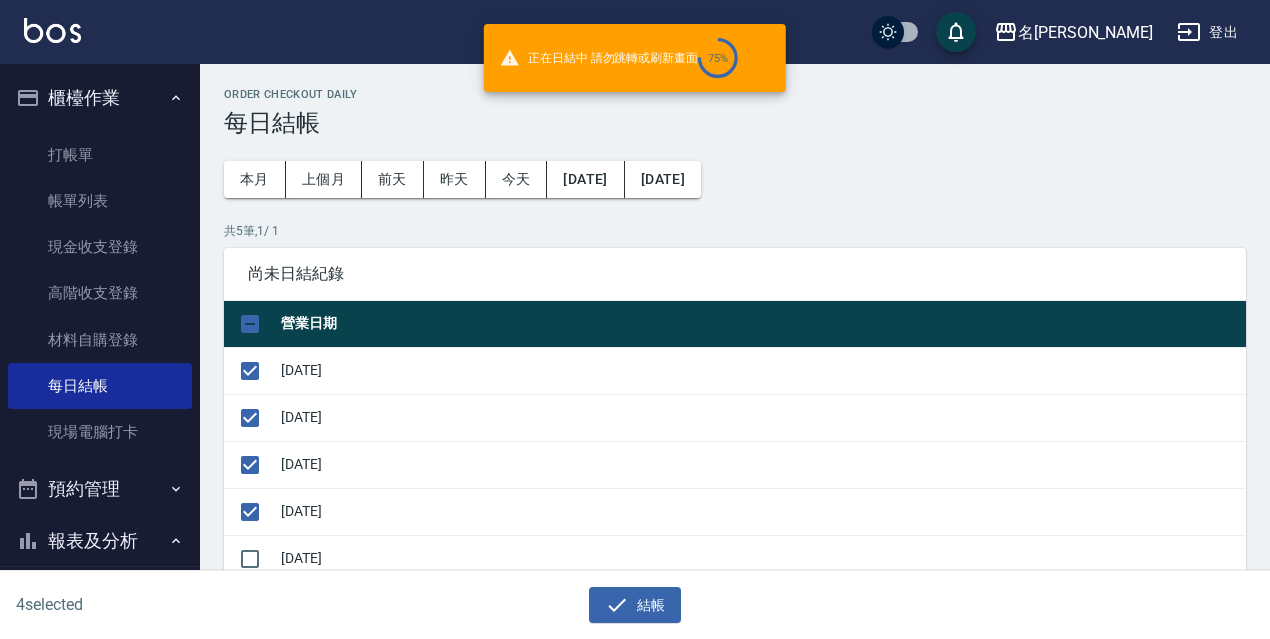 checkbox on "false" 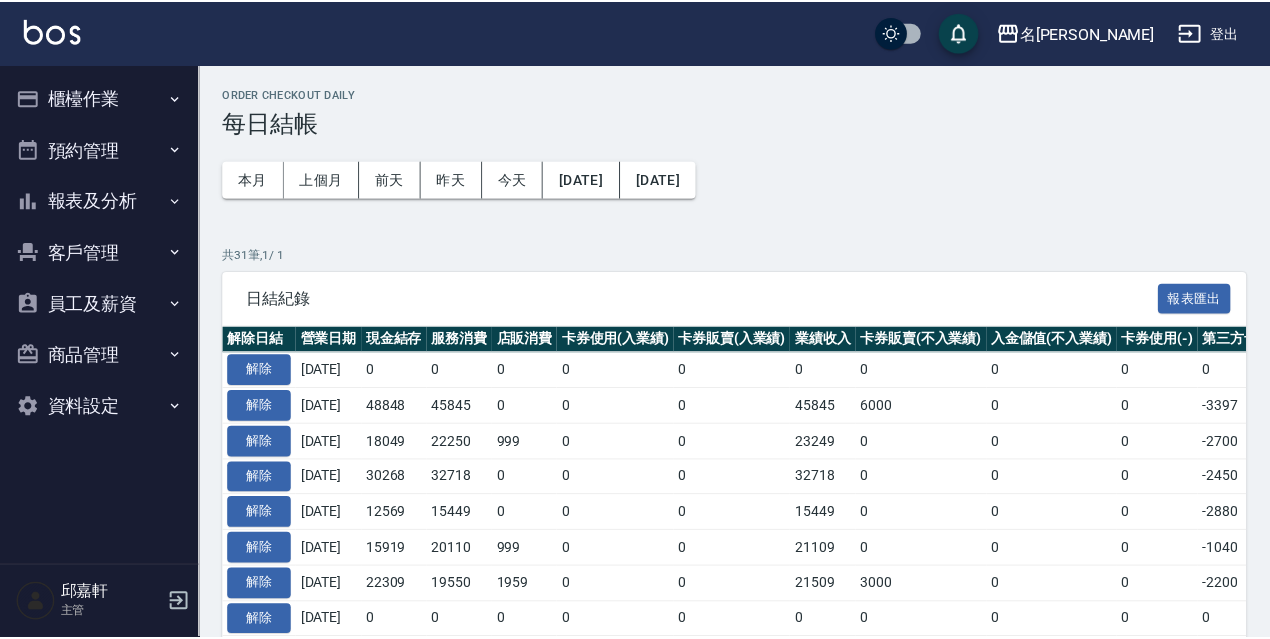 scroll, scrollTop: 0, scrollLeft: 0, axis: both 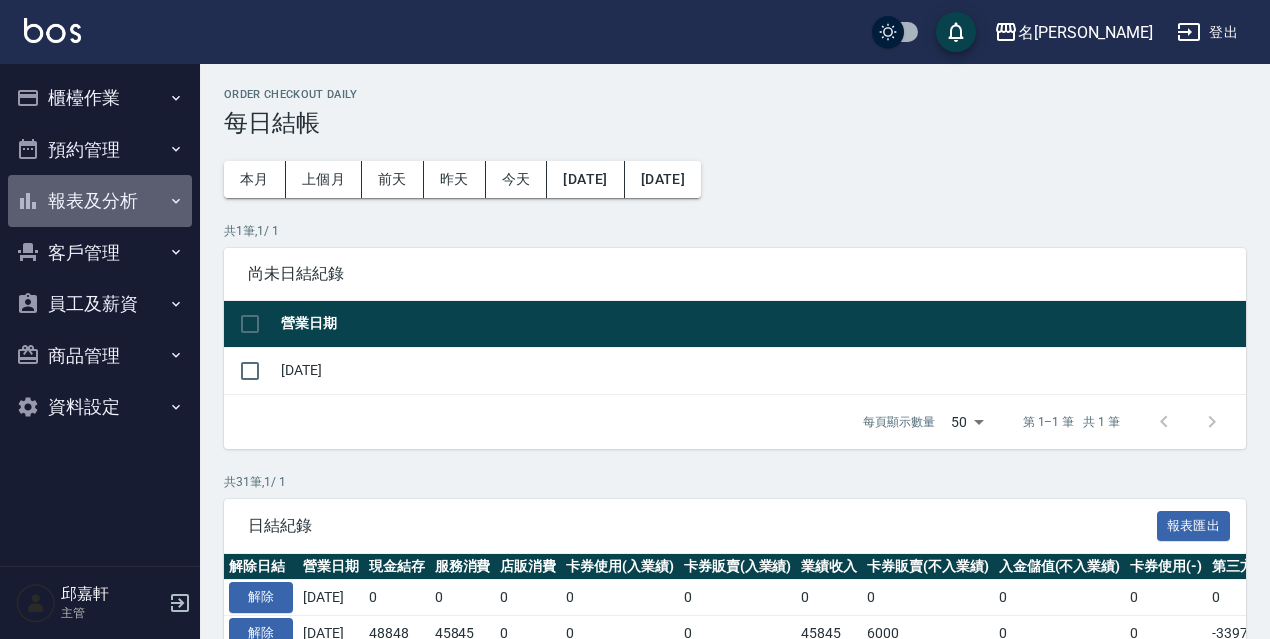 click on "報表及分析" at bounding box center (100, 201) 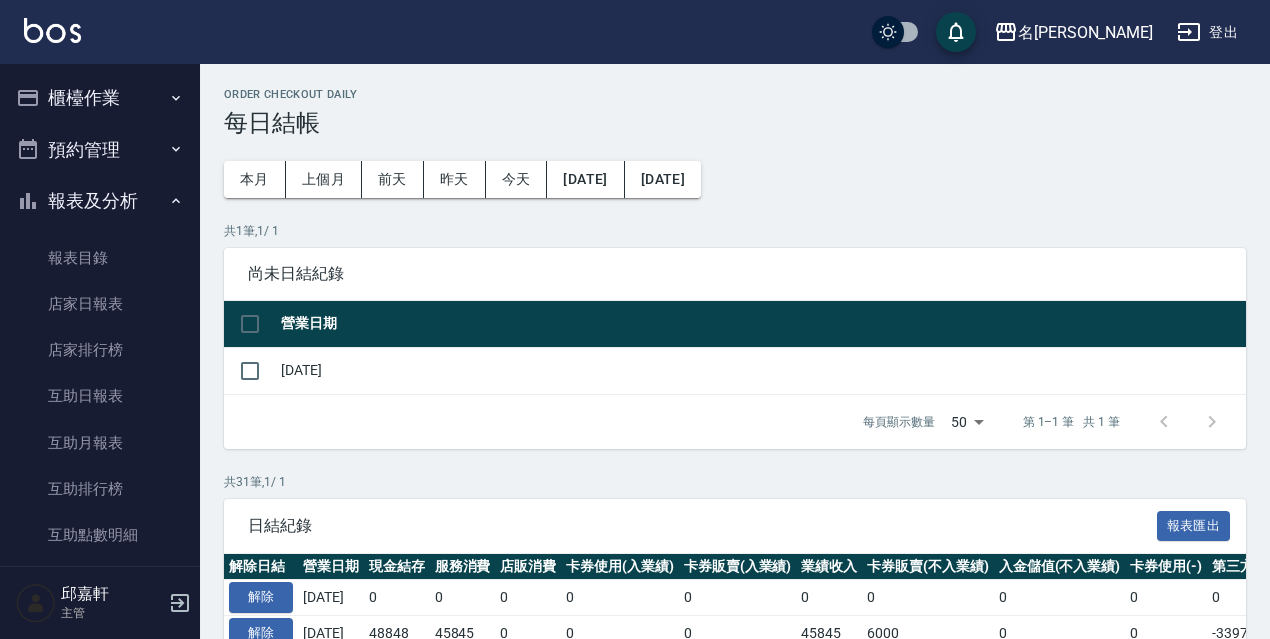 click on "報表及分析" at bounding box center [100, 201] 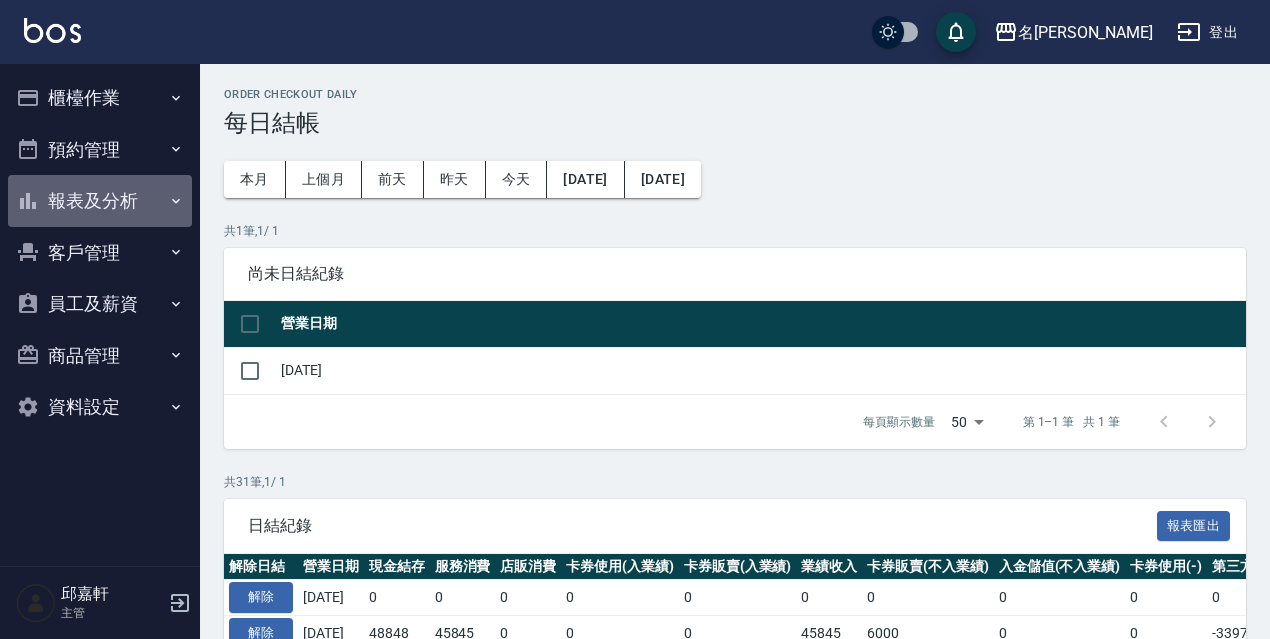 click on "報表及分析" at bounding box center [100, 201] 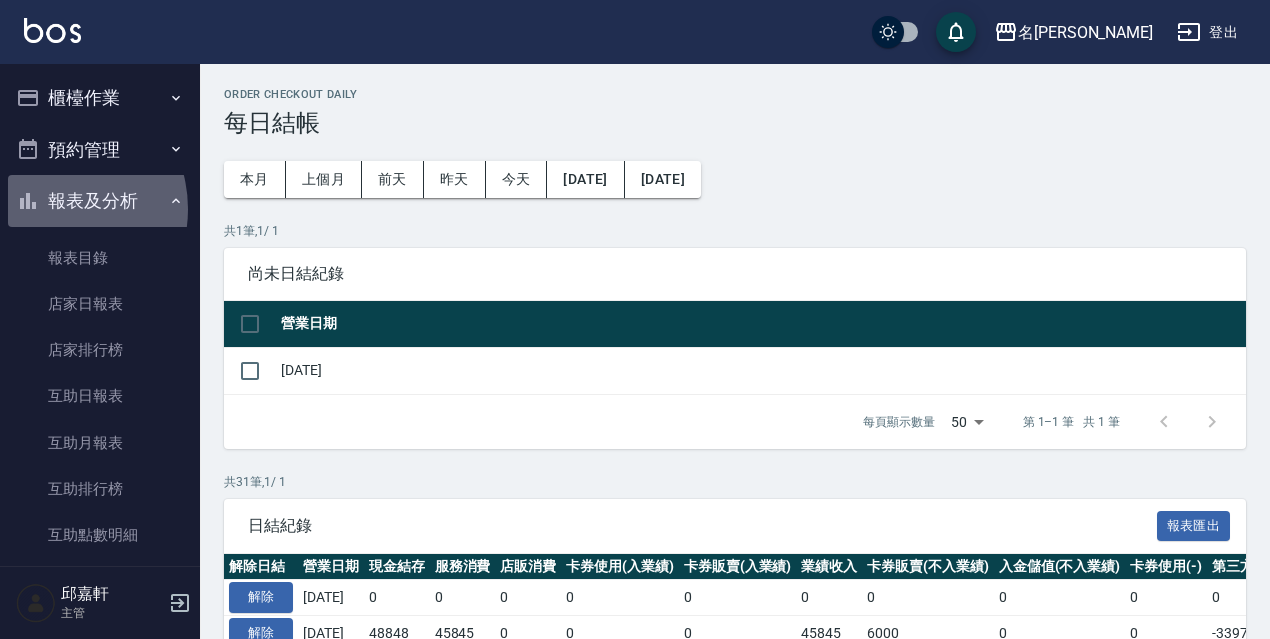 click on "報表及分析" at bounding box center (100, 201) 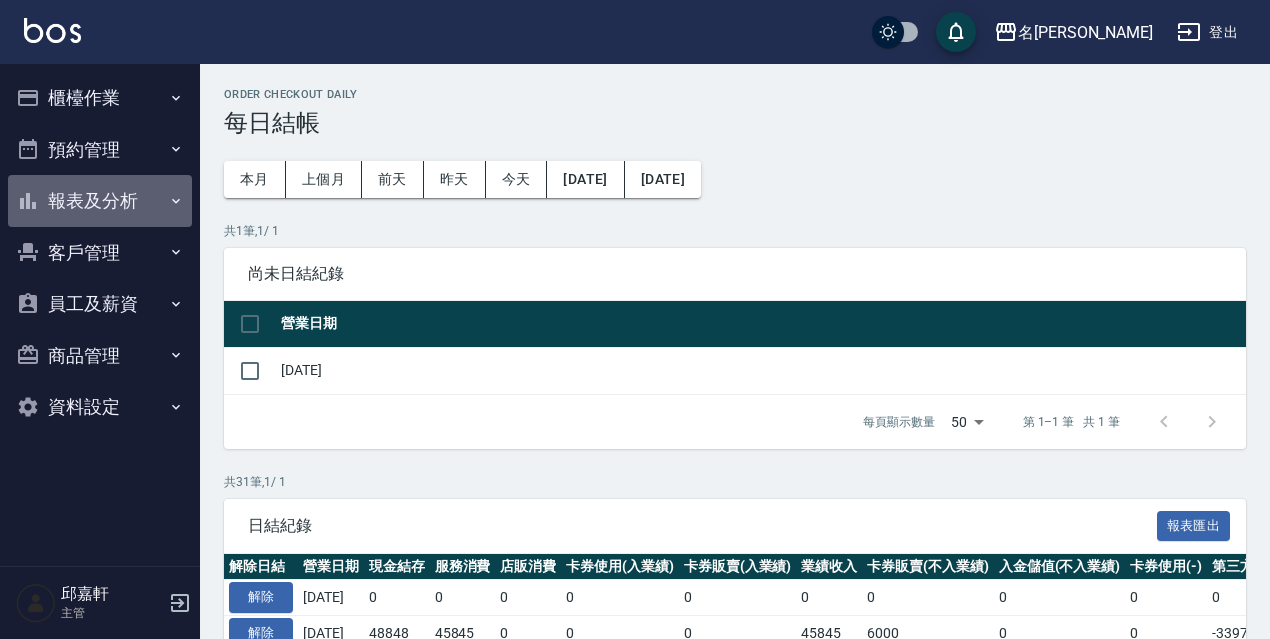 click on "報表及分析" at bounding box center [100, 201] 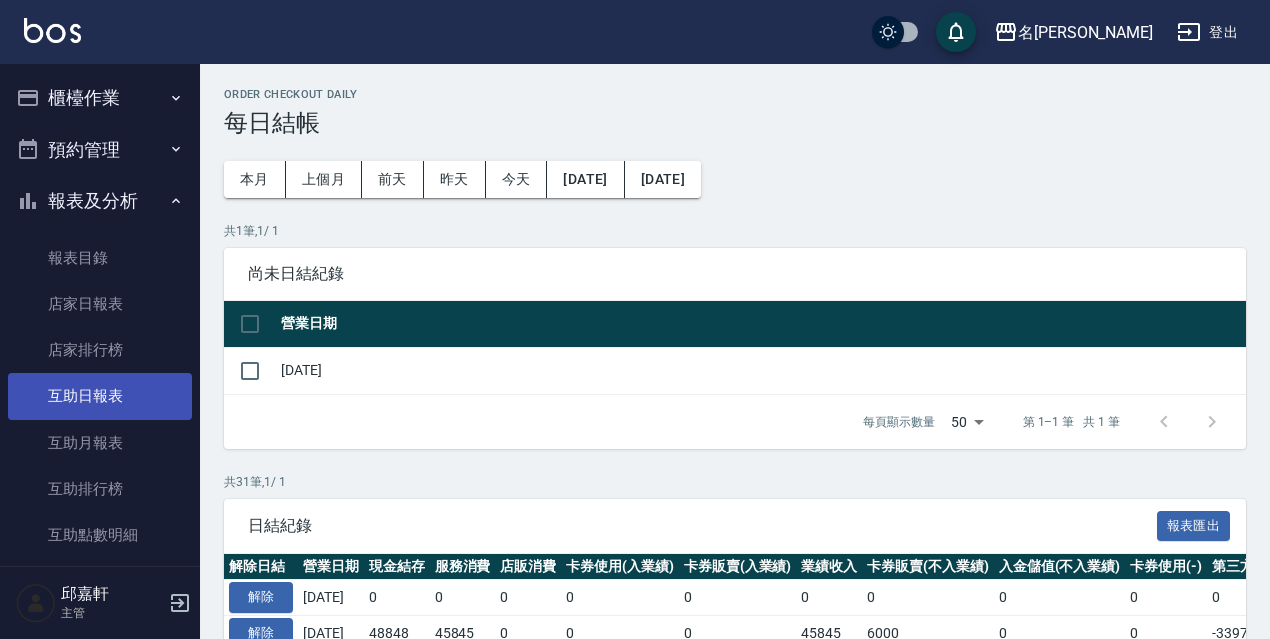 scroll, scrollTop: 500, scrollLeft: 0, axis: vertical 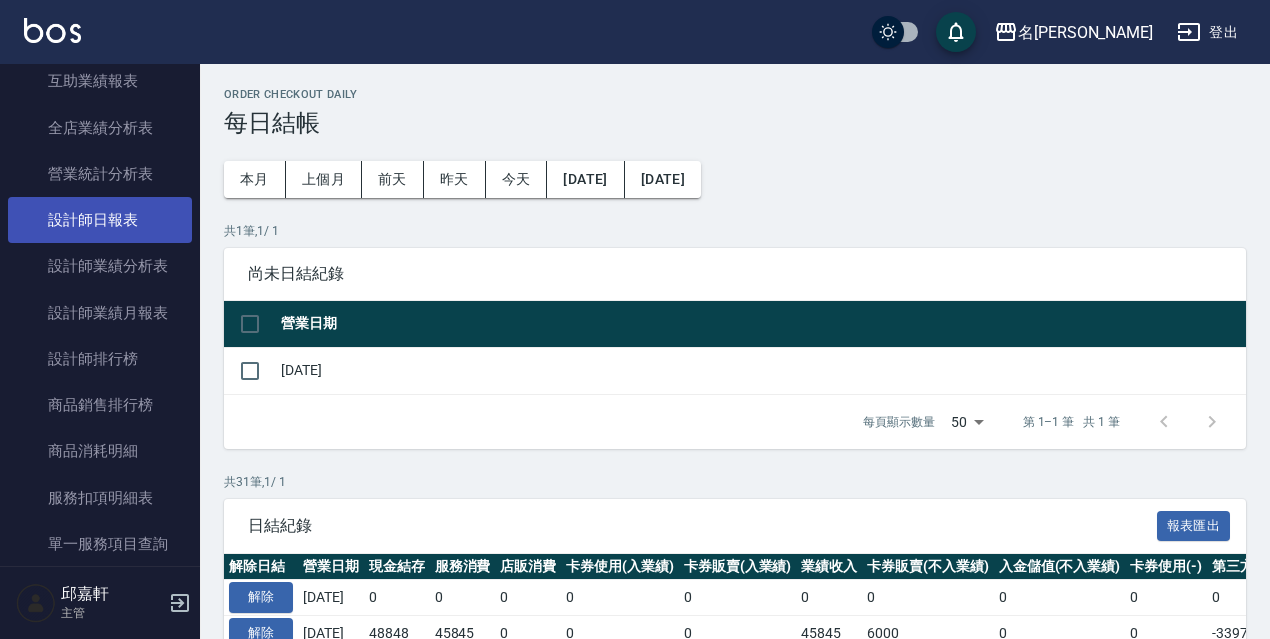 click on "設計師日報表" at bounding box center [100, 220] 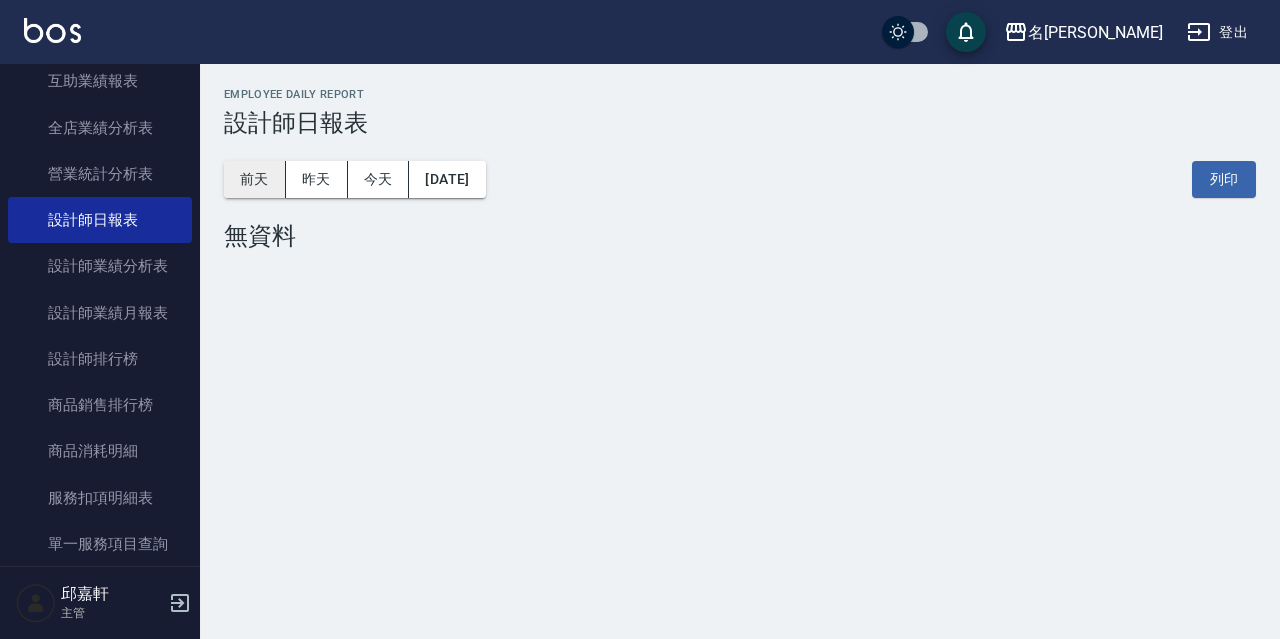 click on "前天" at bounding box center [255, 179] 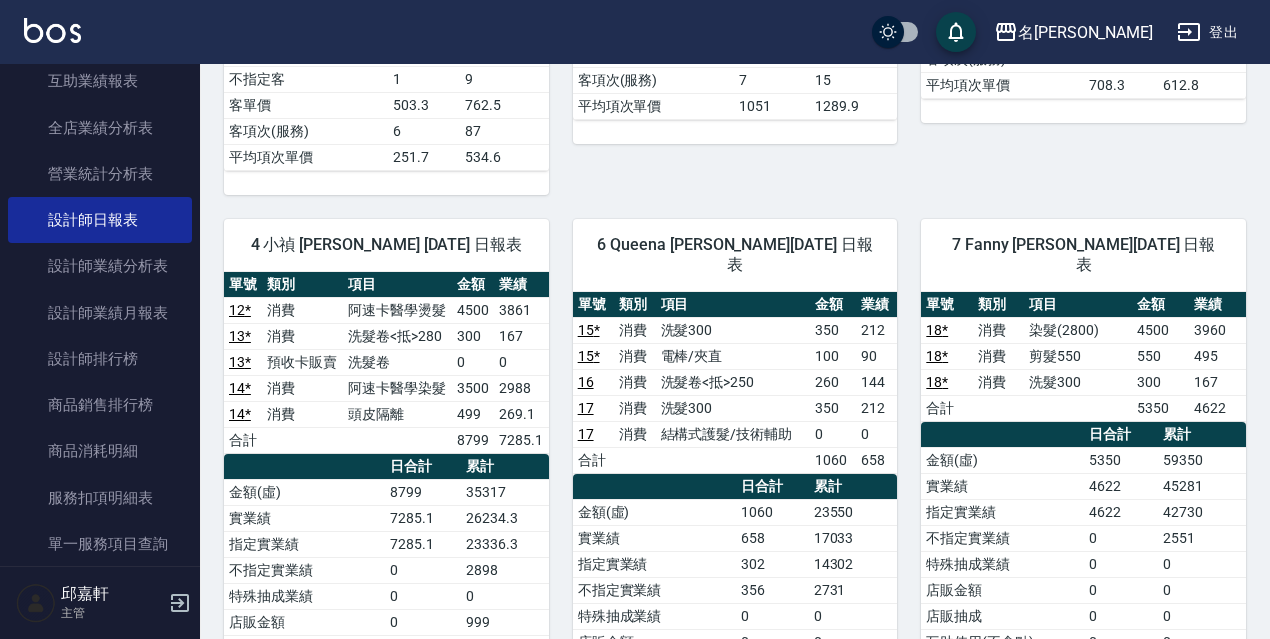 scroll, scrollTop: 900, scrollLeft: 0, axis: vertical 